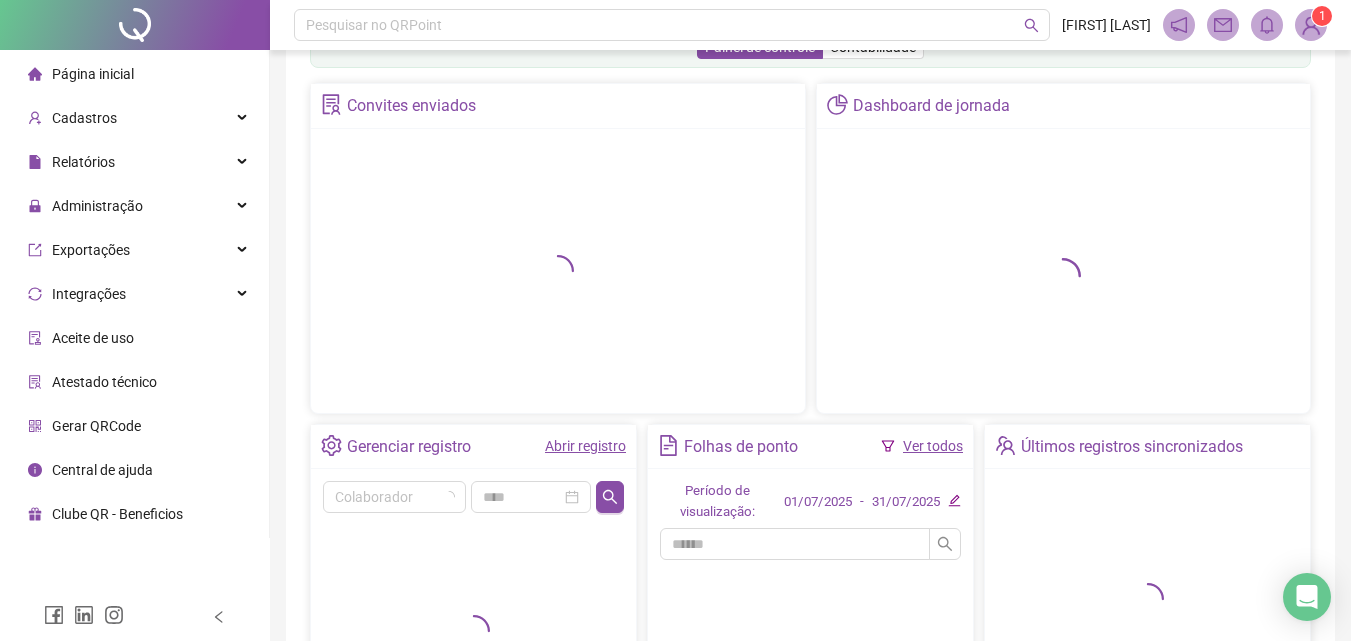scroll, scrollTop: 100, scrollLeft: 0, axis: vertical 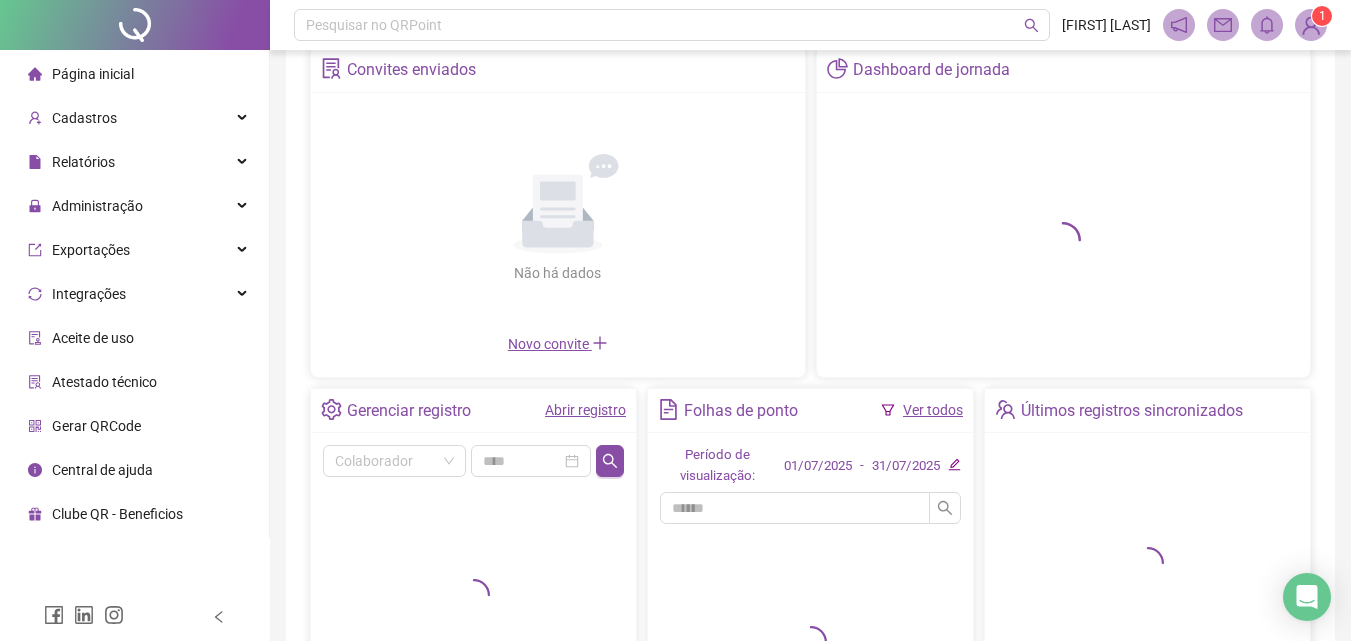 click on "Abrir registro" at bounding box center [585, 410] 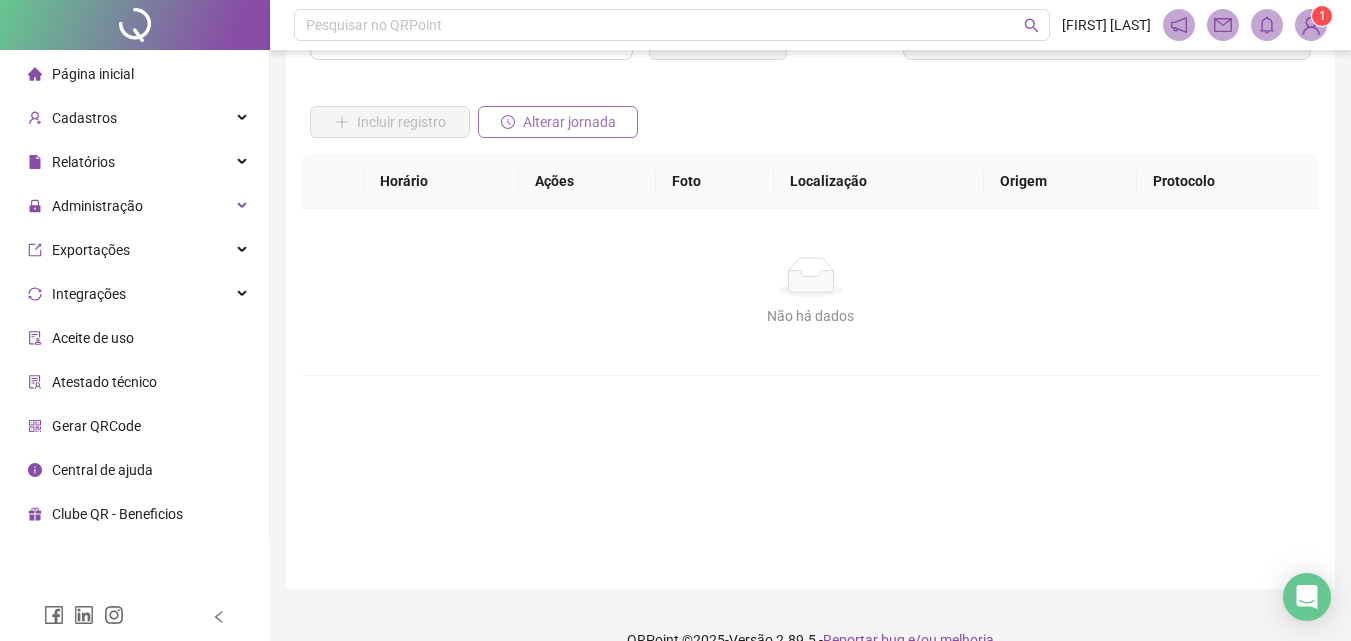 click on "Alterar jornada" at bounding box center [569, 122] 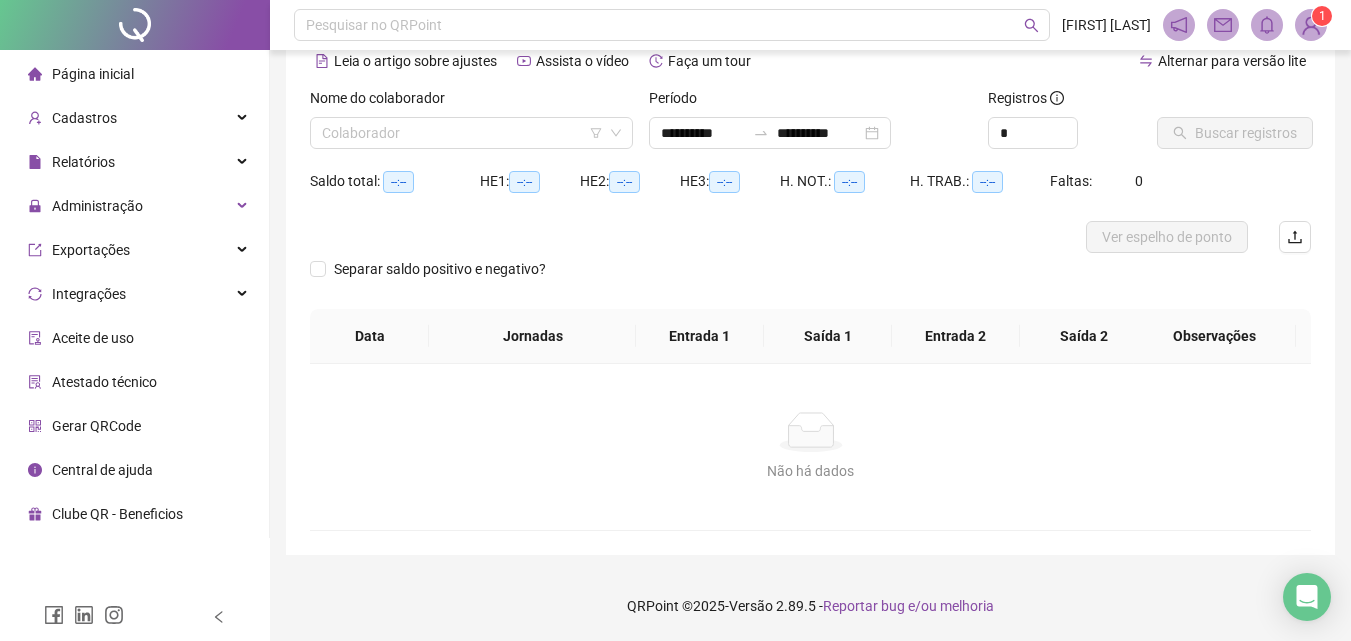 scroll, scrollTop: 97, scrollLeft: 0, axis: vertical 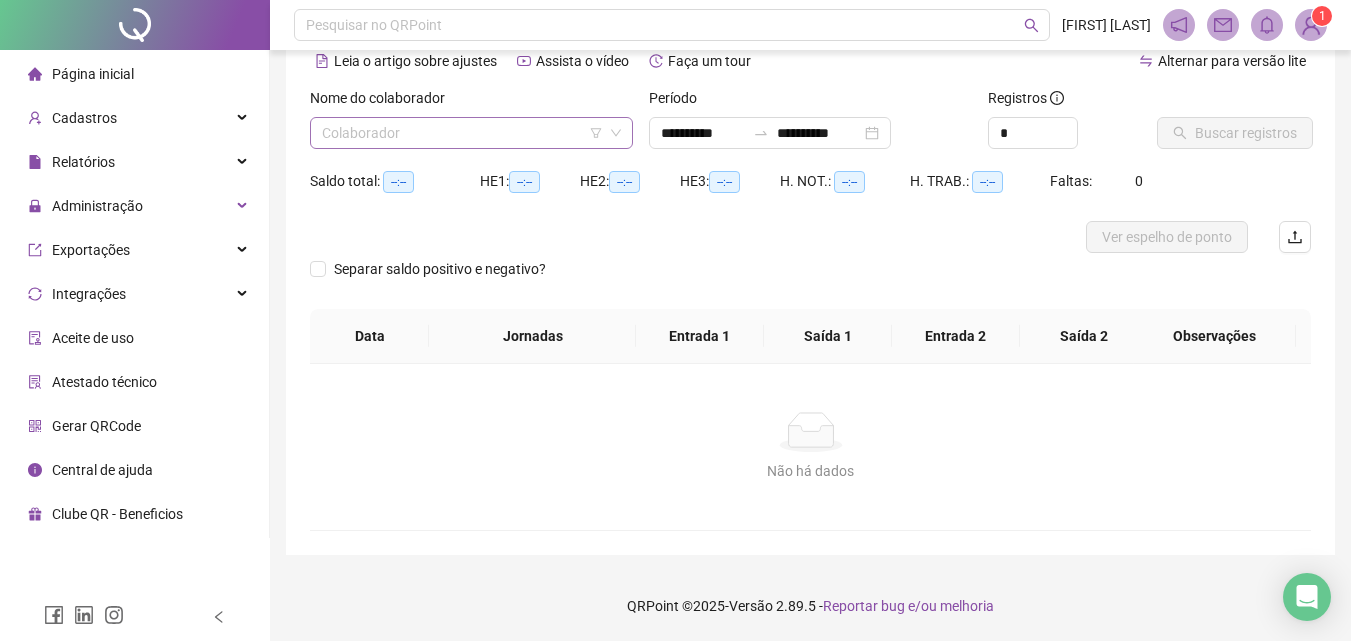click at bounding box center (462, 133) 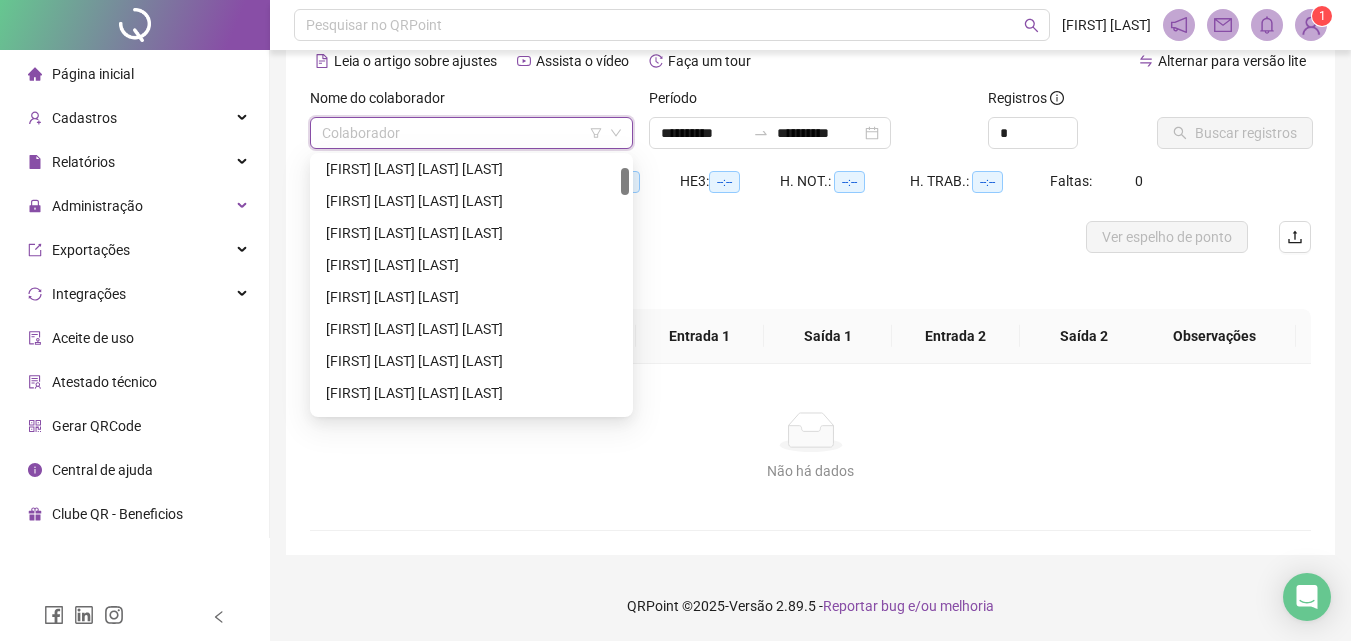 scroll, scrollTop: 0, scrollLeft: 0, axis: both 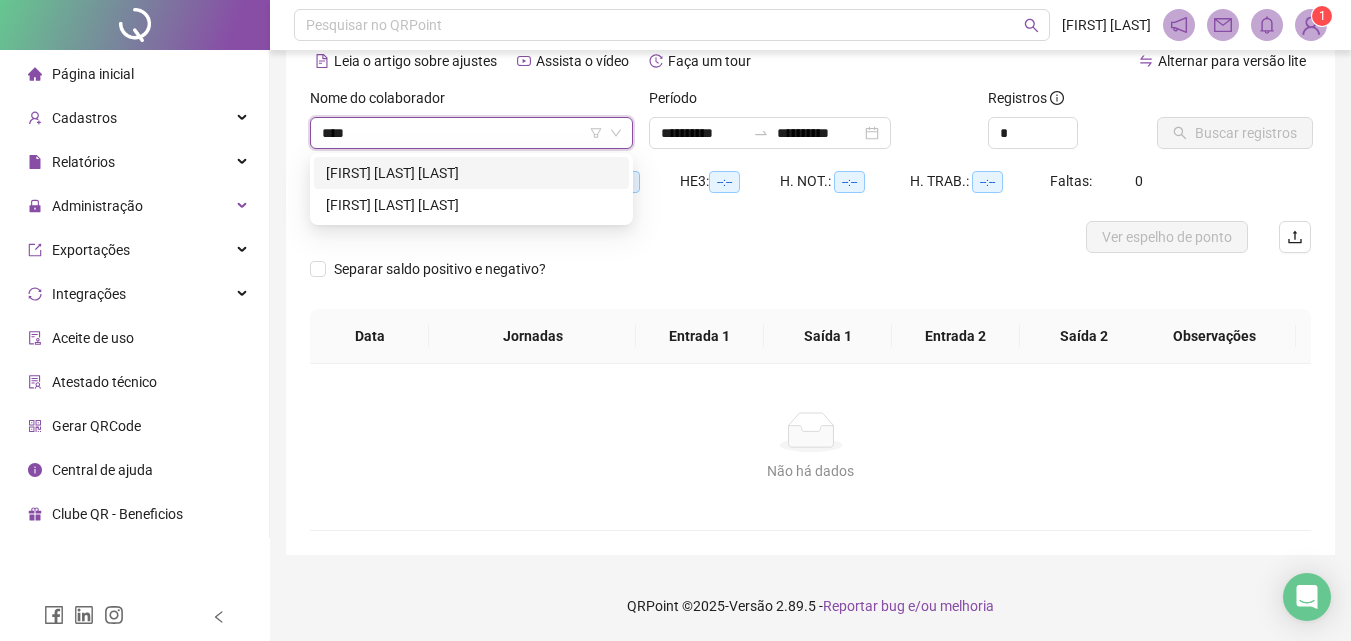 type on "*****" 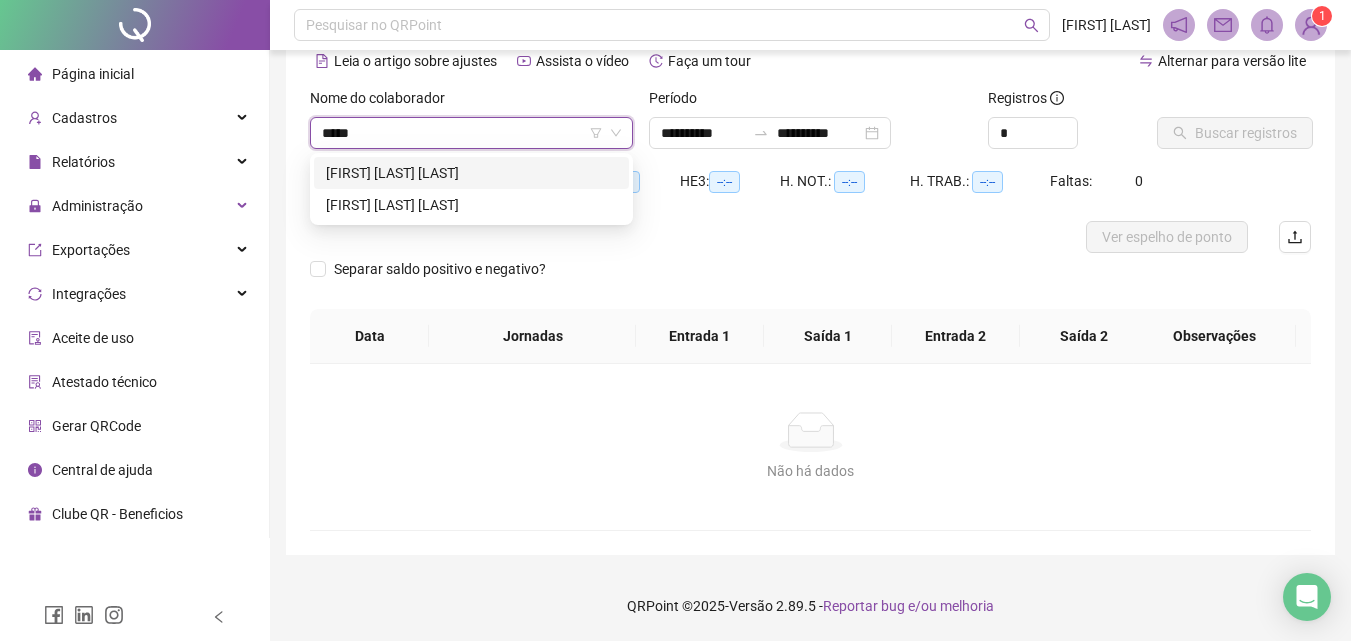 click on "[FIRST] [LAST] [LAST]" at bounding box center [471, 173] 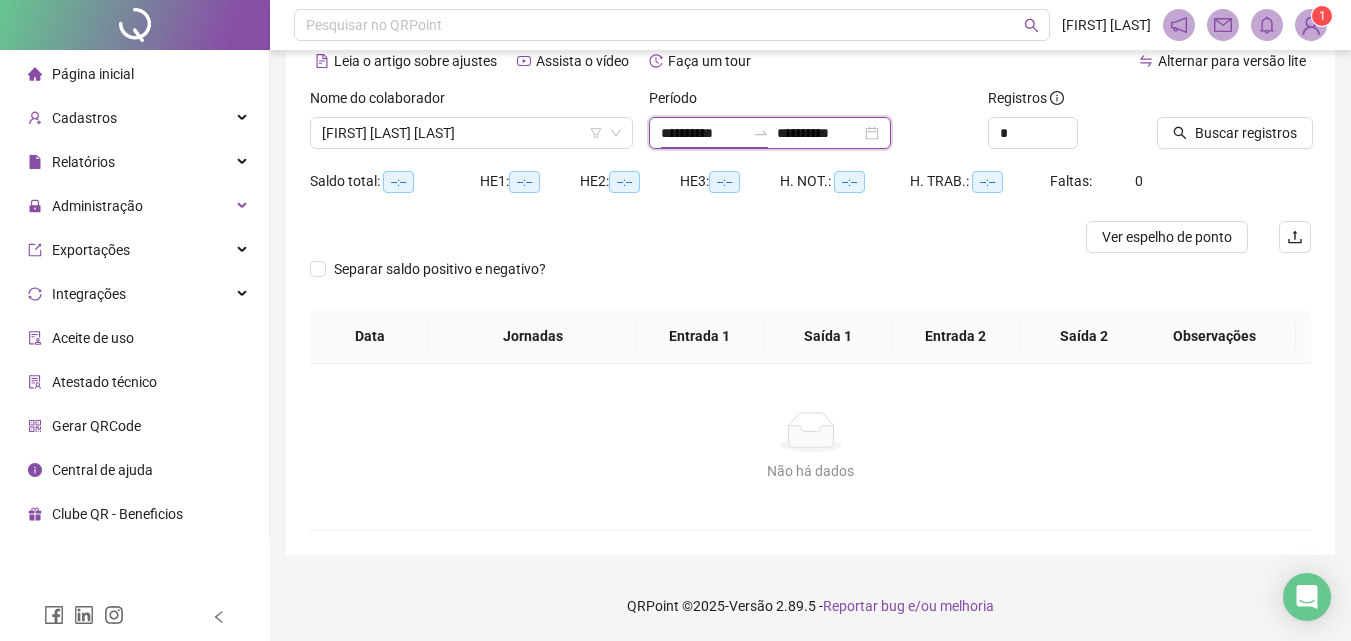 click on "**********" at bounding box center (703, 133) 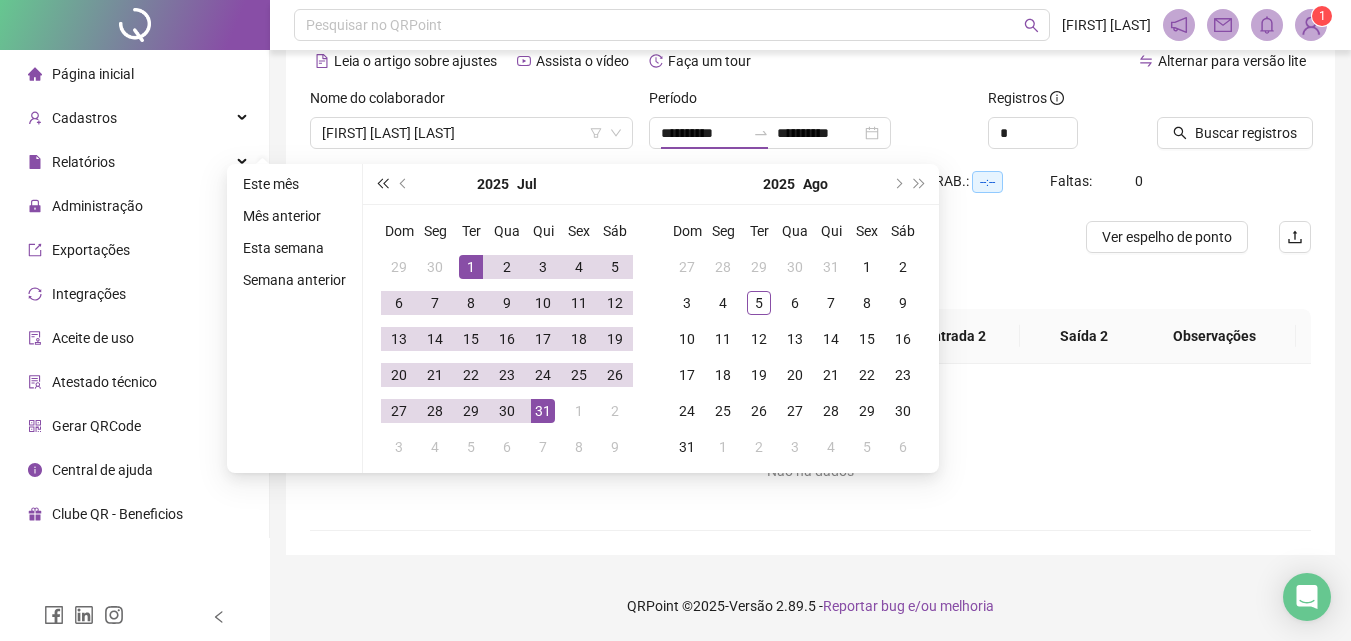 click at bounding box center (382, 184) 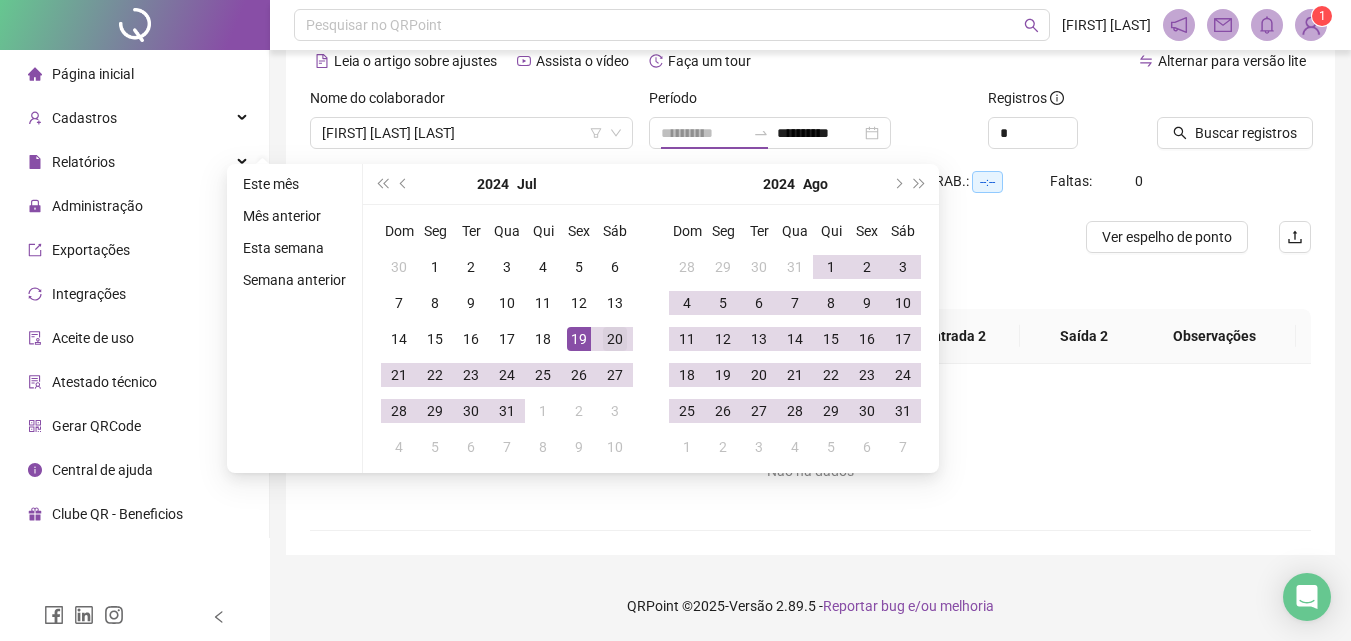 type on "**********" 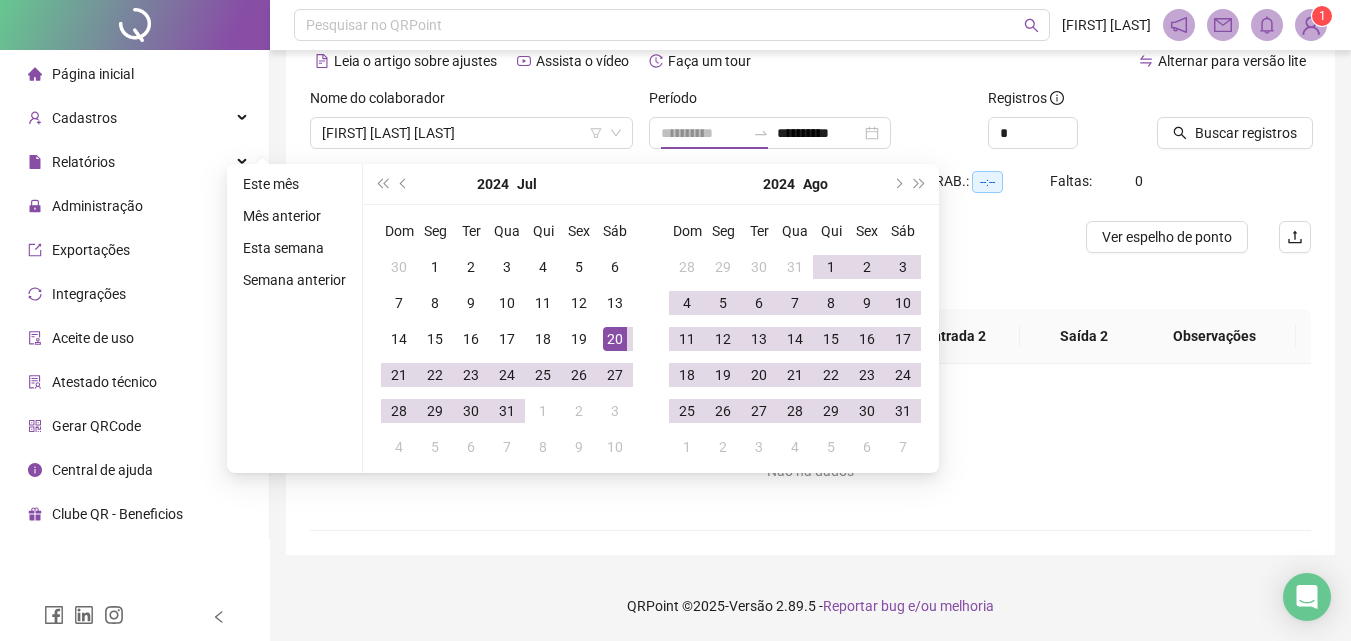 click on "20" at bounding box center (615, 339) 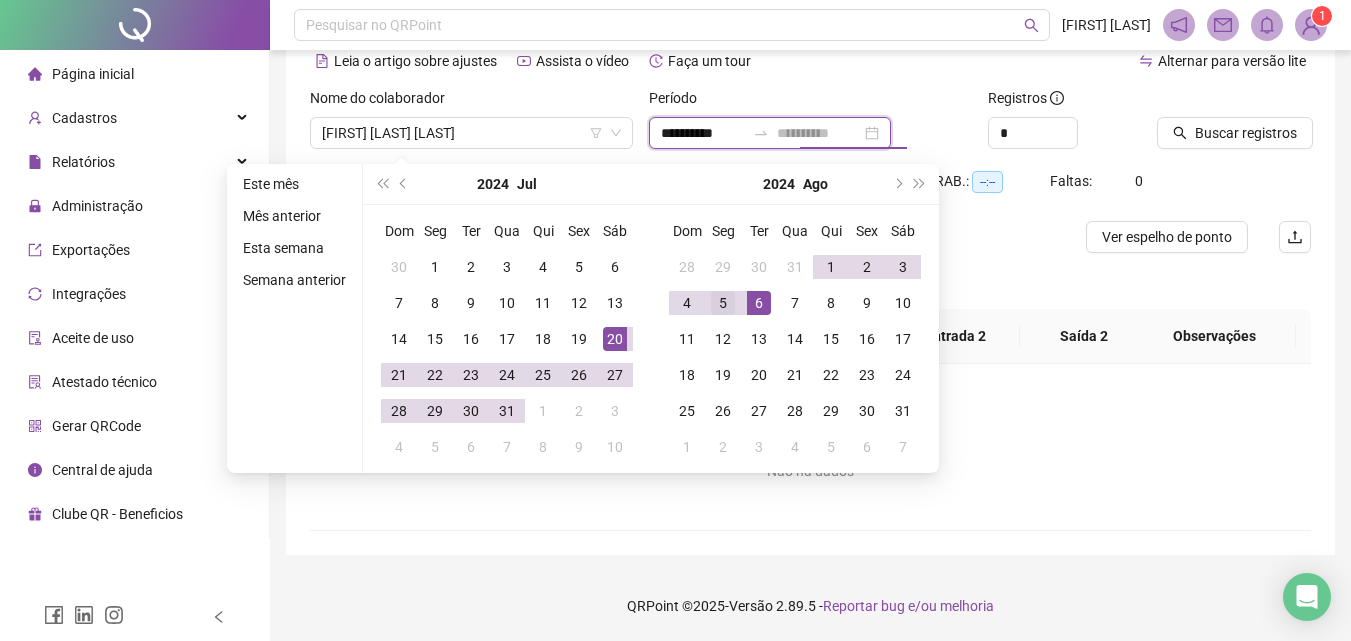 type on "**********" 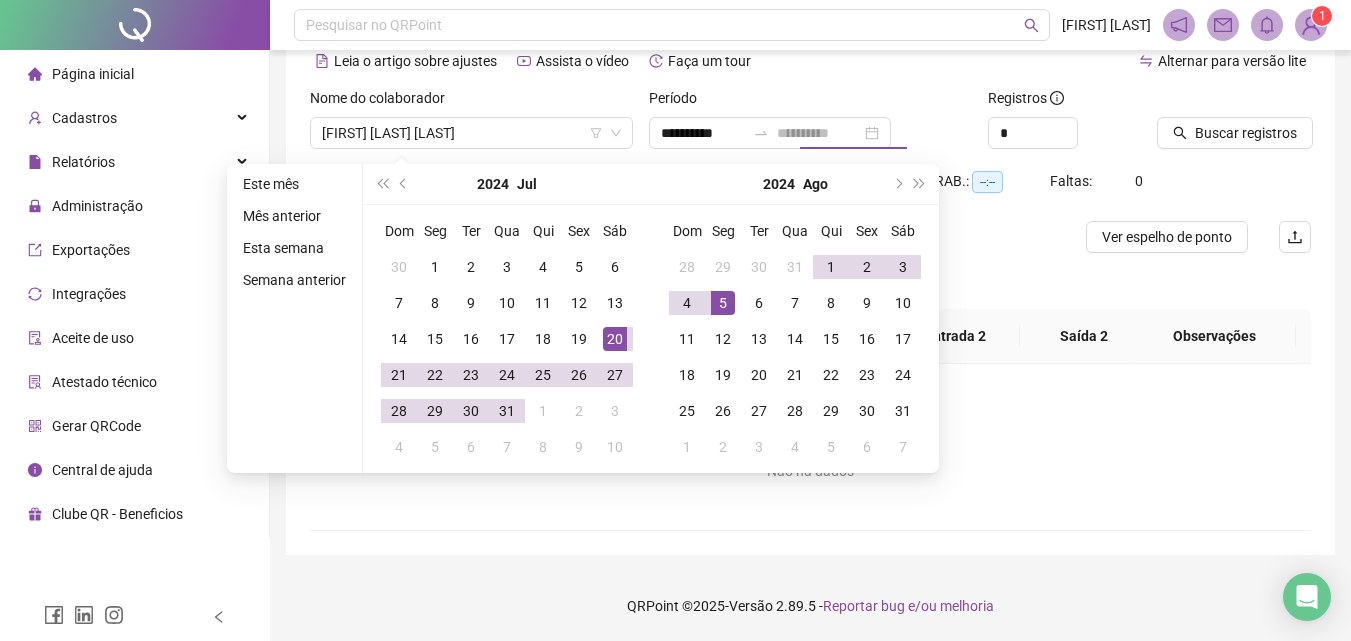 click on "5" at bounding box center [723, 303] 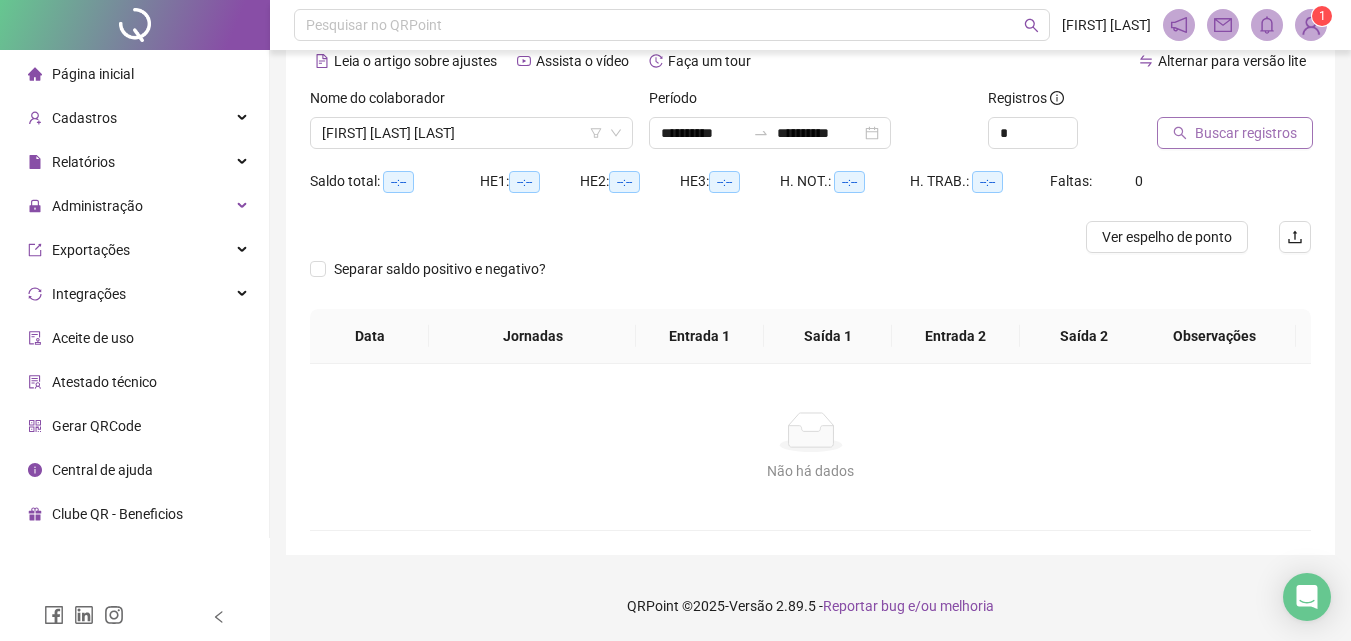 click on "Buscar registros" at bounding box center [1246, 133] 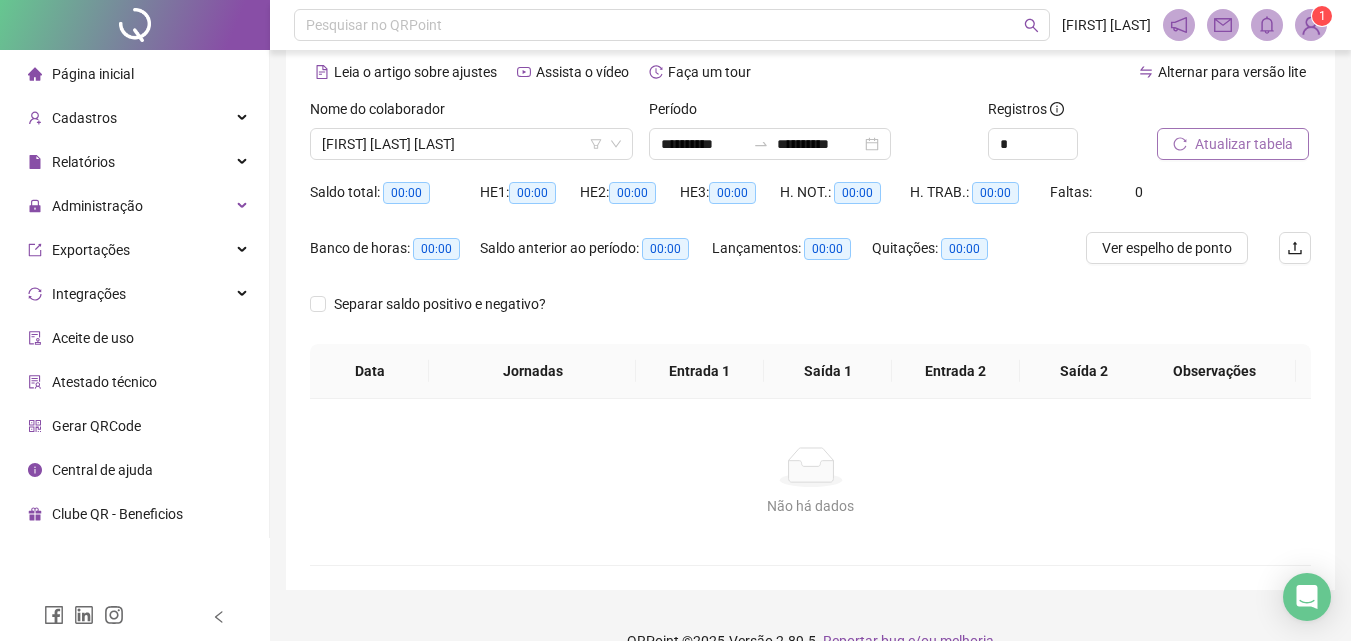 scroll, scrollTop: 0, scrollLeft: 0, axis: both 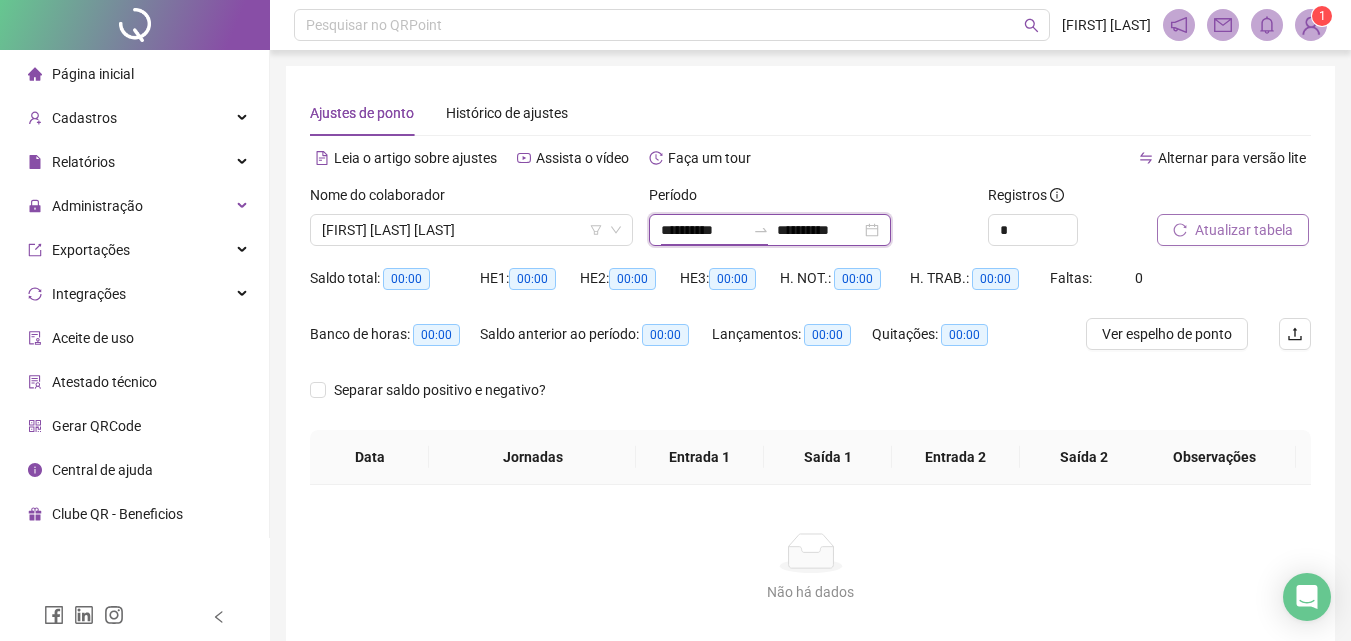 click on "**********" at bounding box center (703, 230) 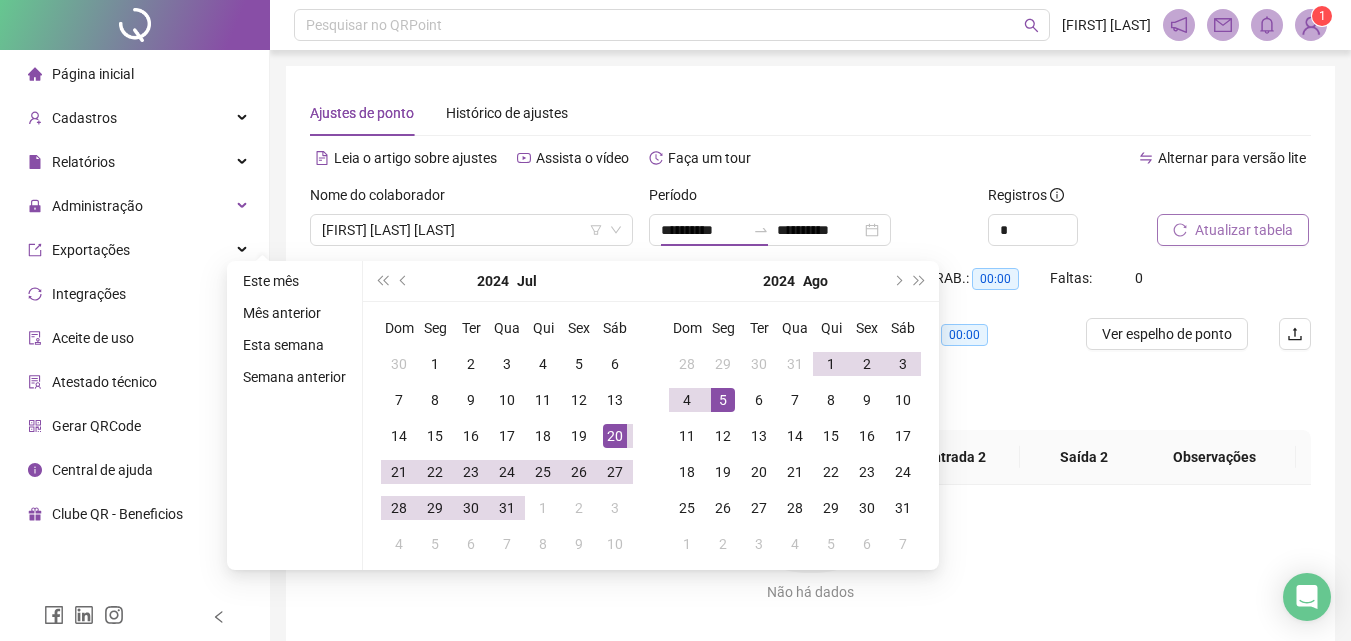 click on "2024 Jul" at bounding box center (507, 281) 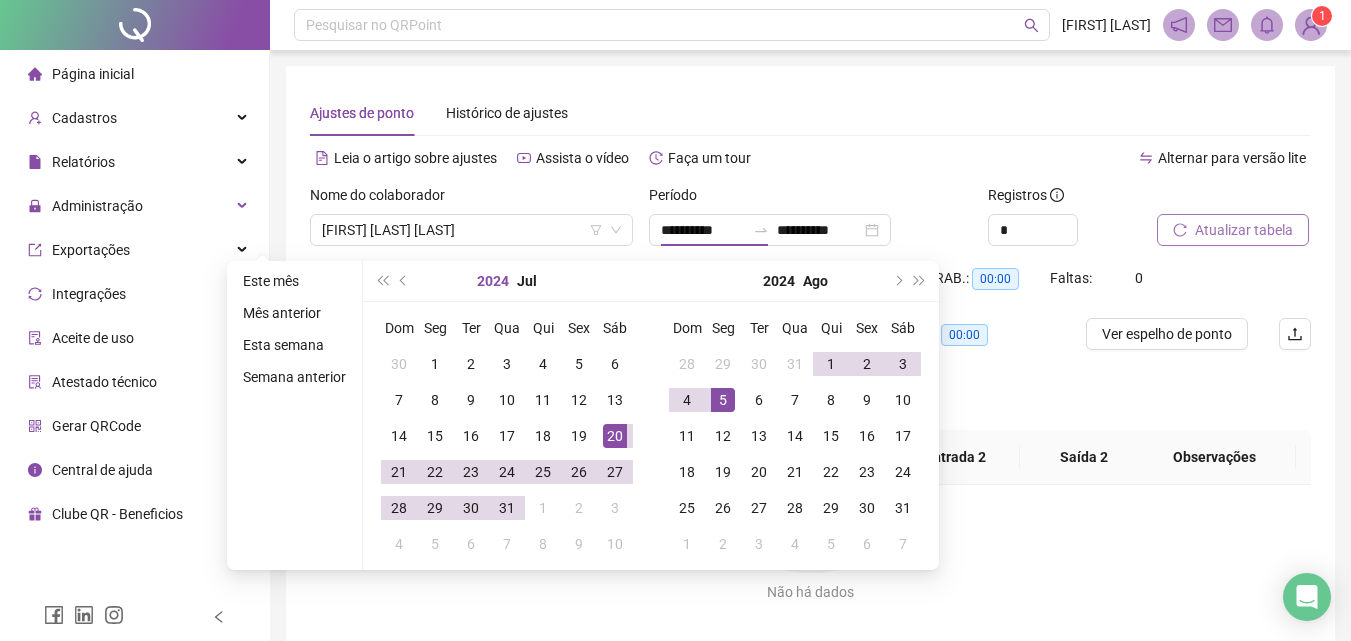 click on "2024" at bounding box center [493, 281] 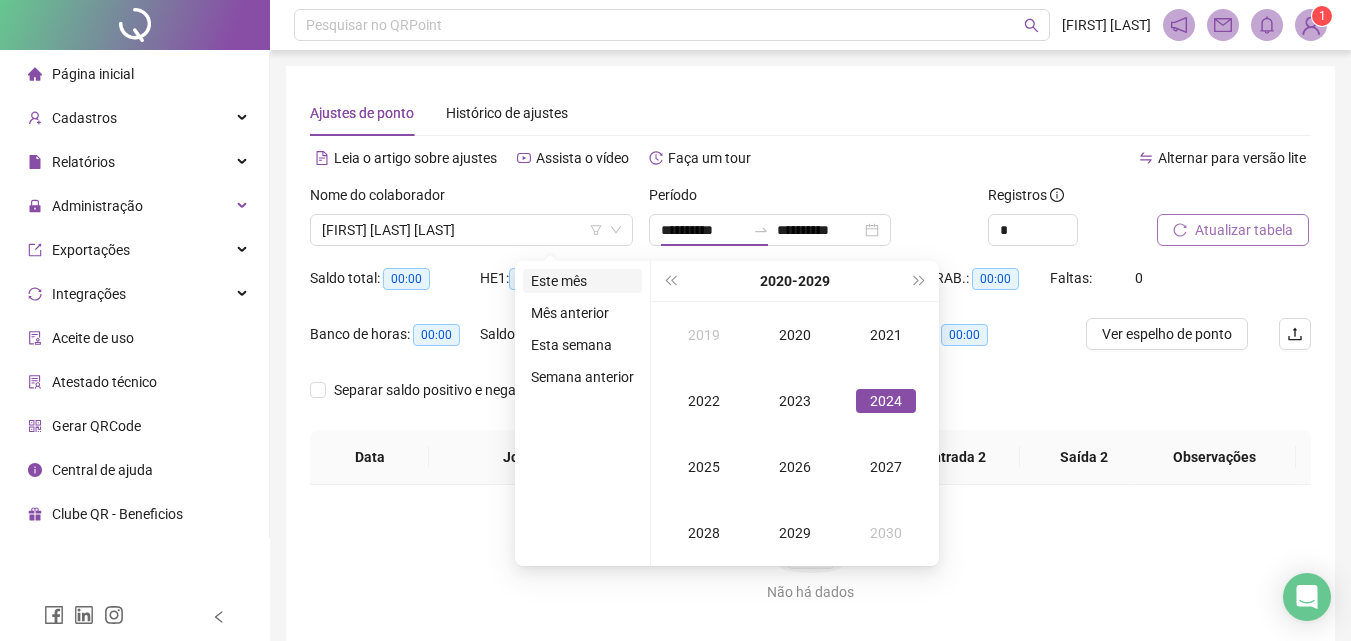 type on "**********" 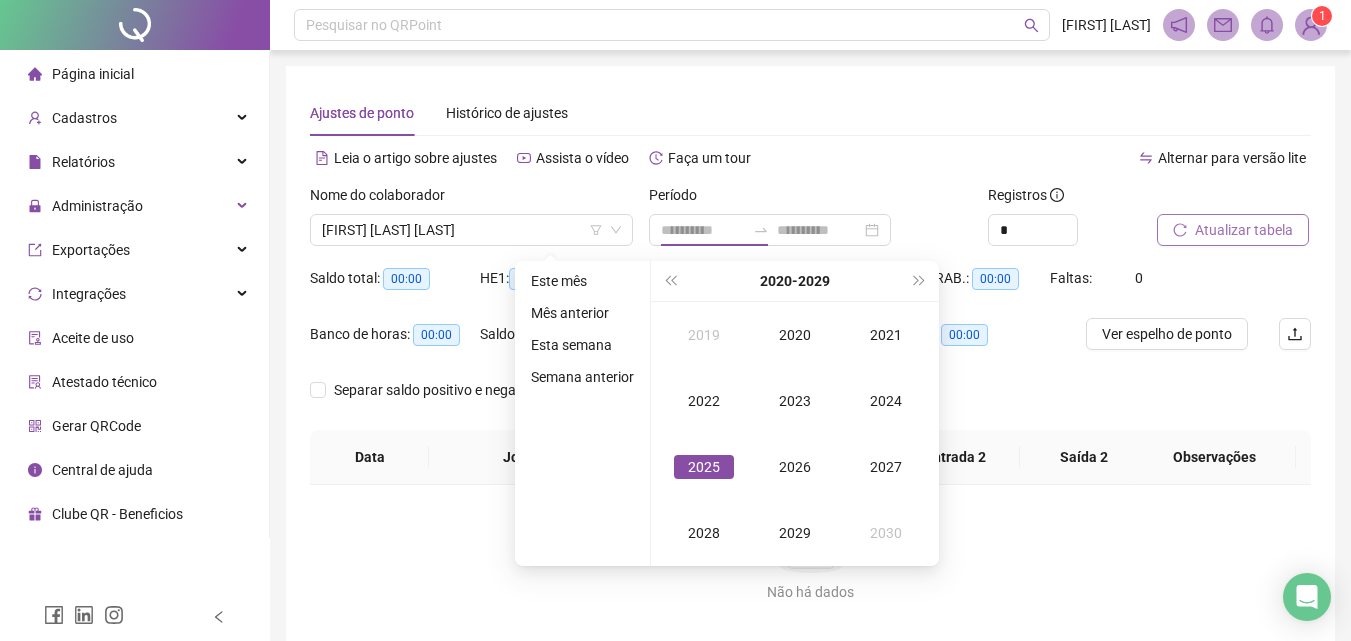 type on "**********" 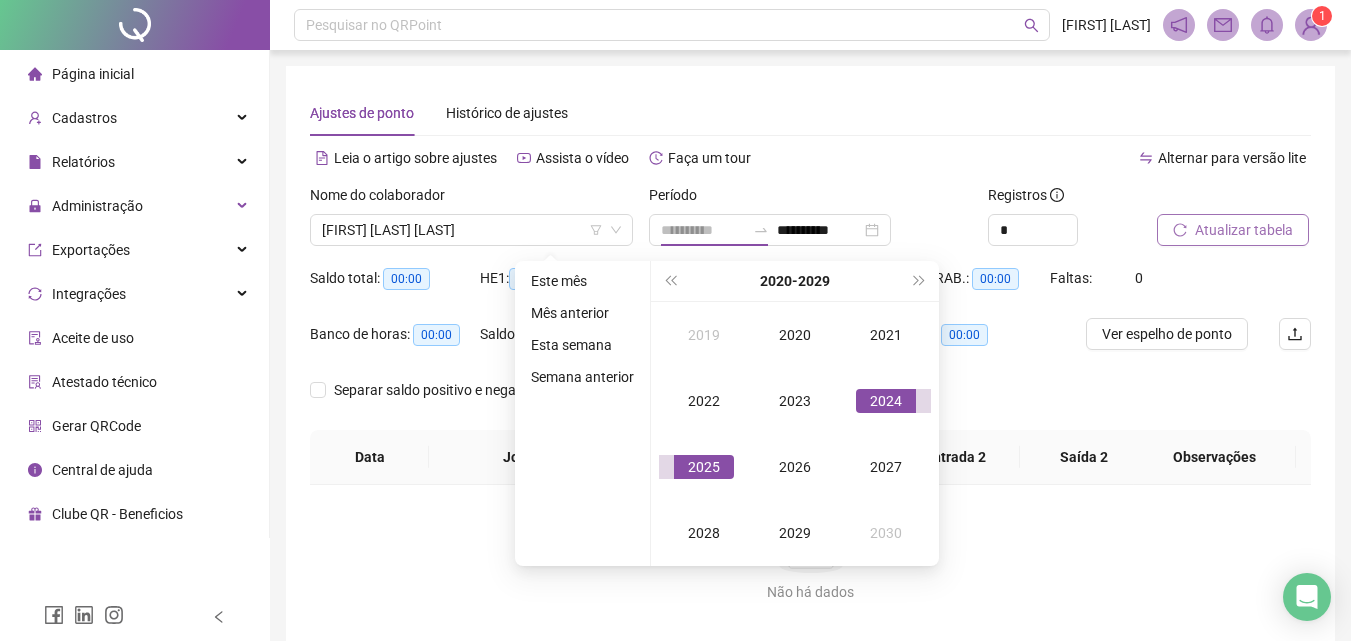 click on "2025" at bounding box center [704, 467] 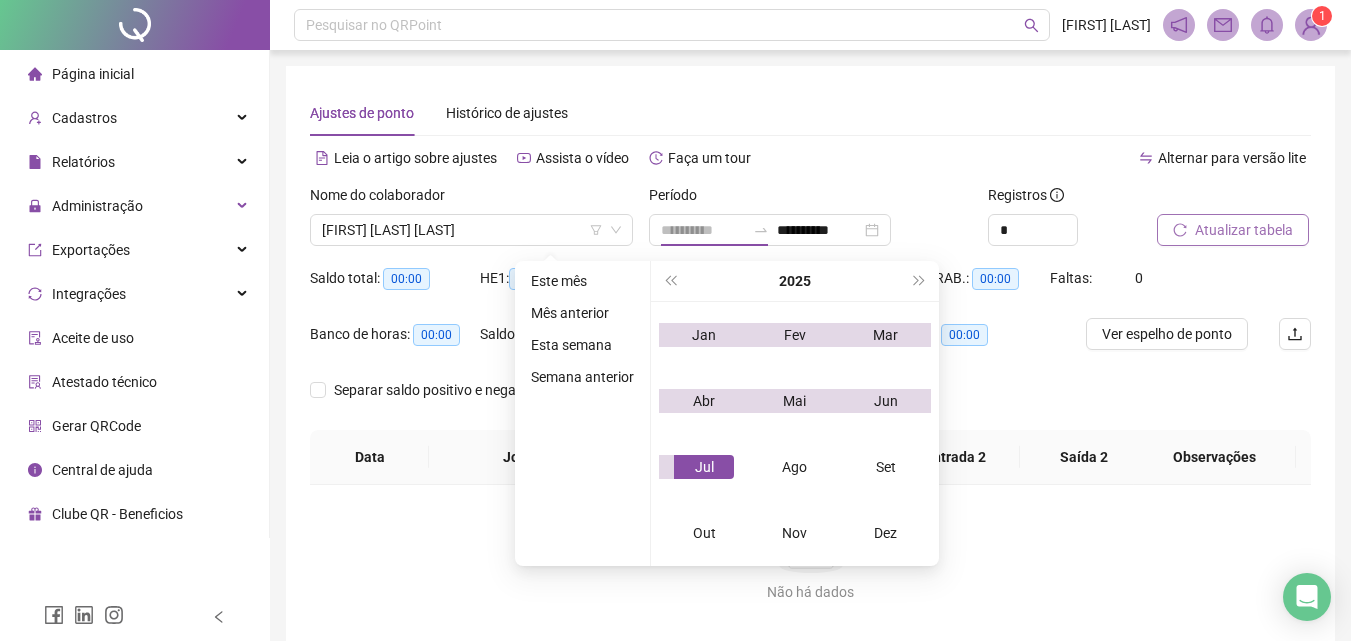 type on "**********" 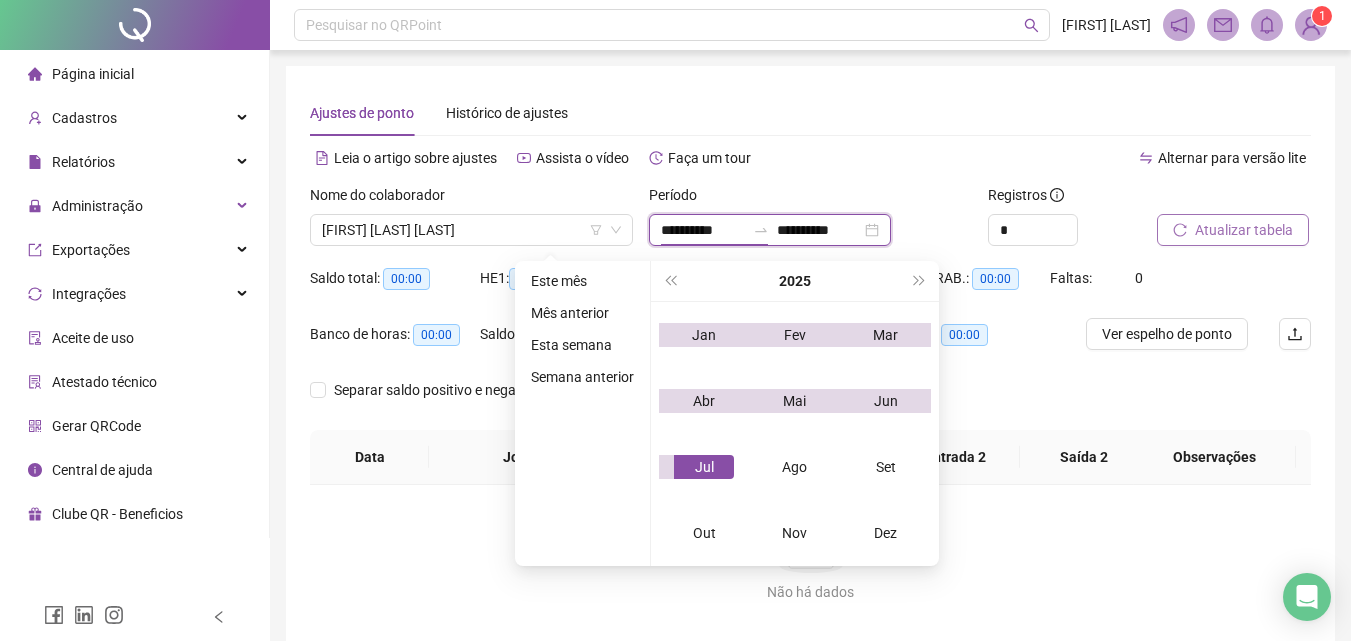 click on "**********" at bounding box center (819, 230) 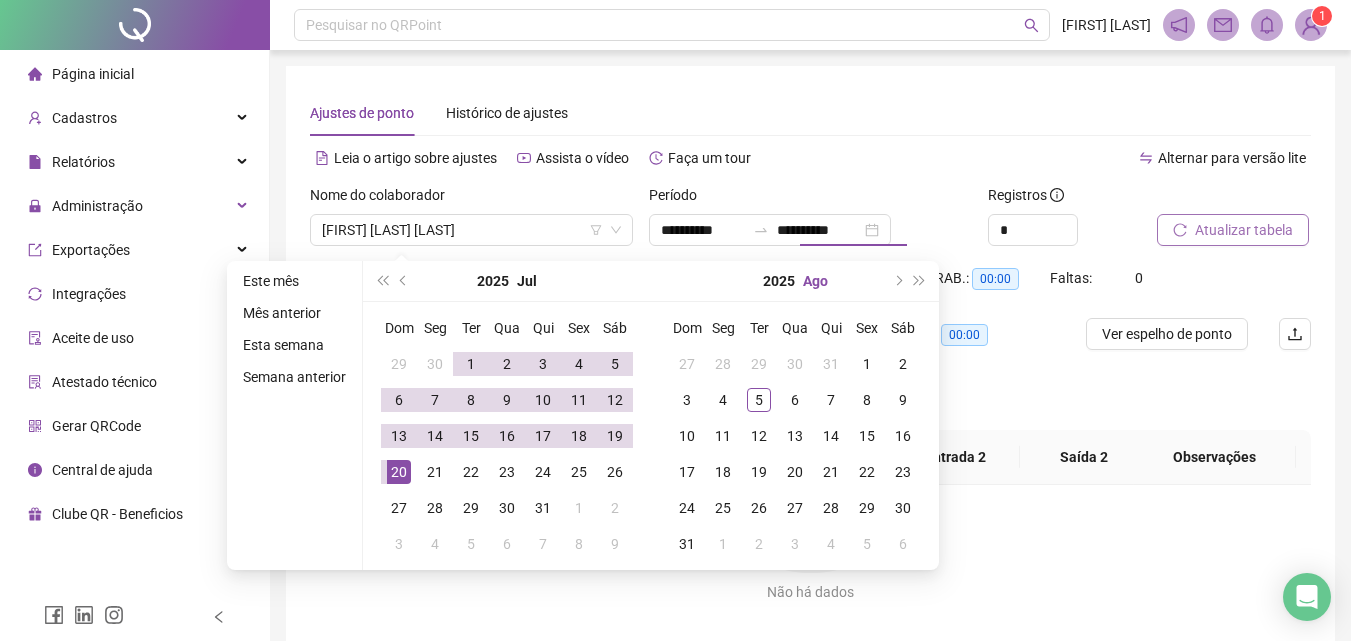 click on "Ago" at bounding box center [815, 281] 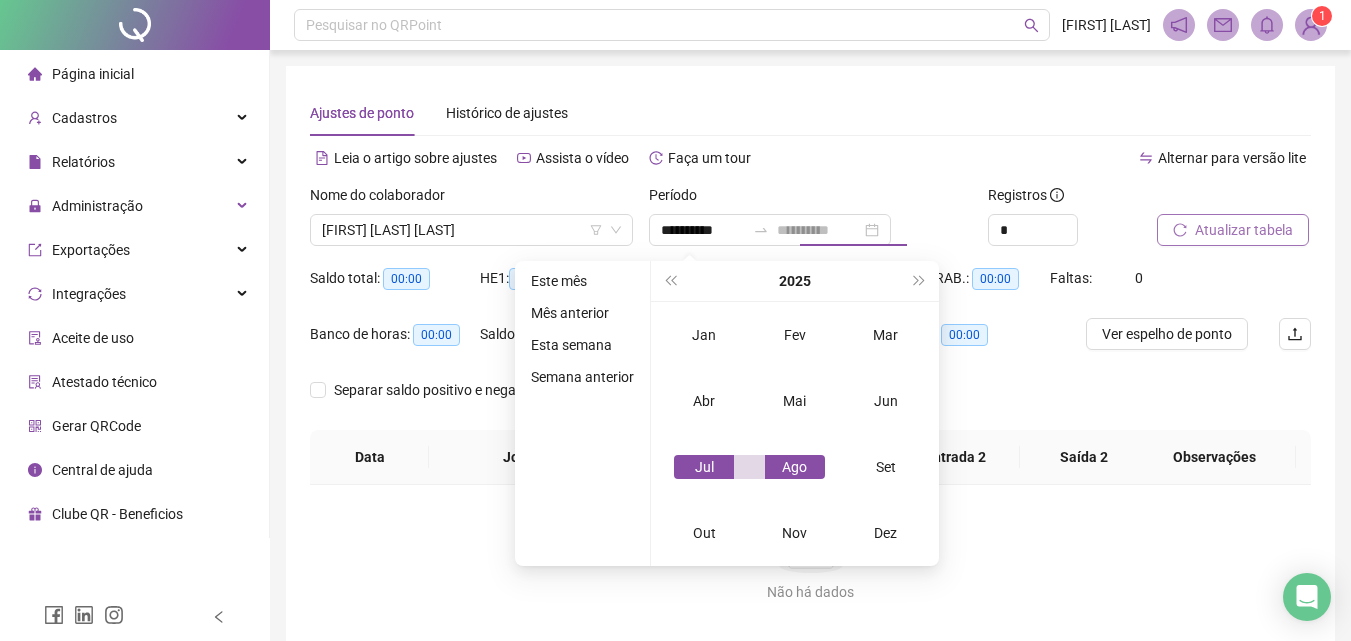 click on "Ago" at bounding box center (795, 467) 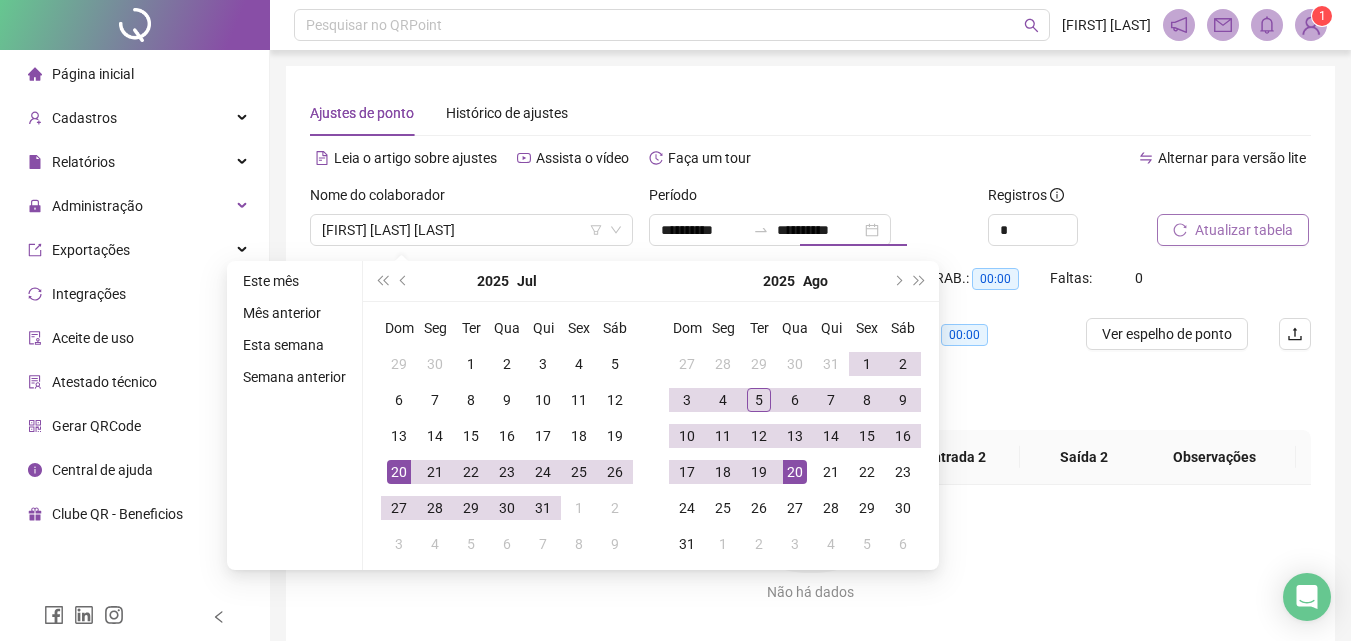 click on "**********" at bounding box center [810, 371] 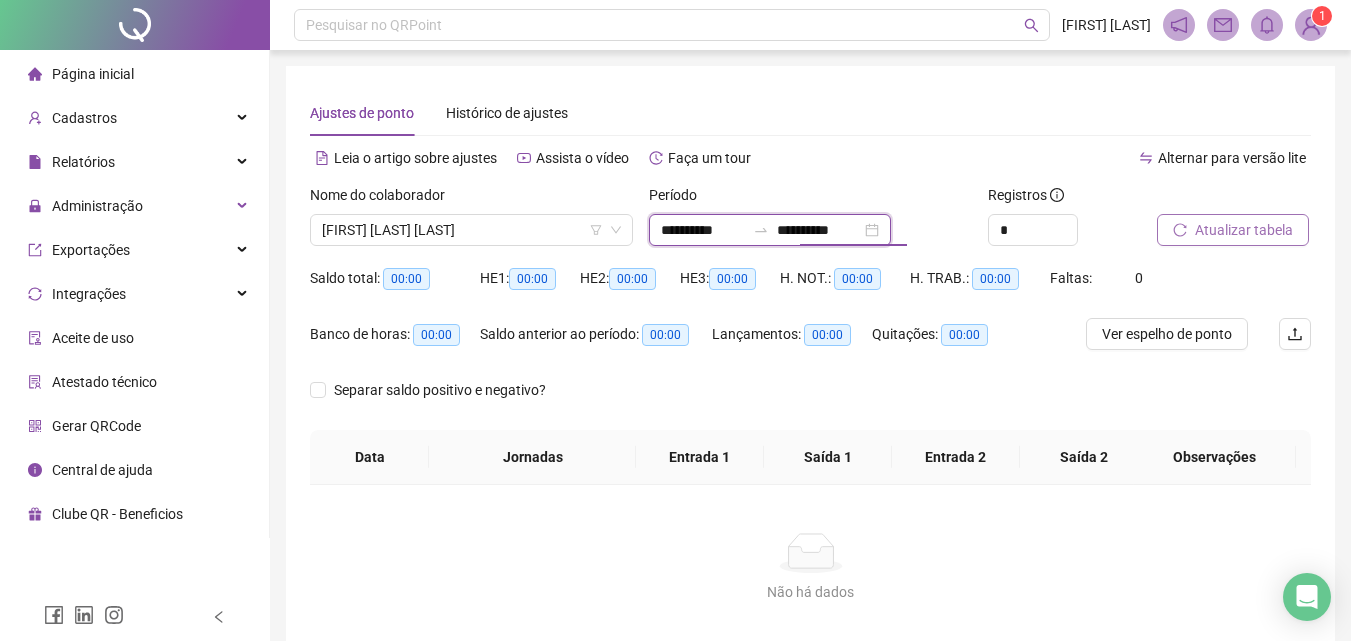 click on "**********" at bounding box center (819, 230) 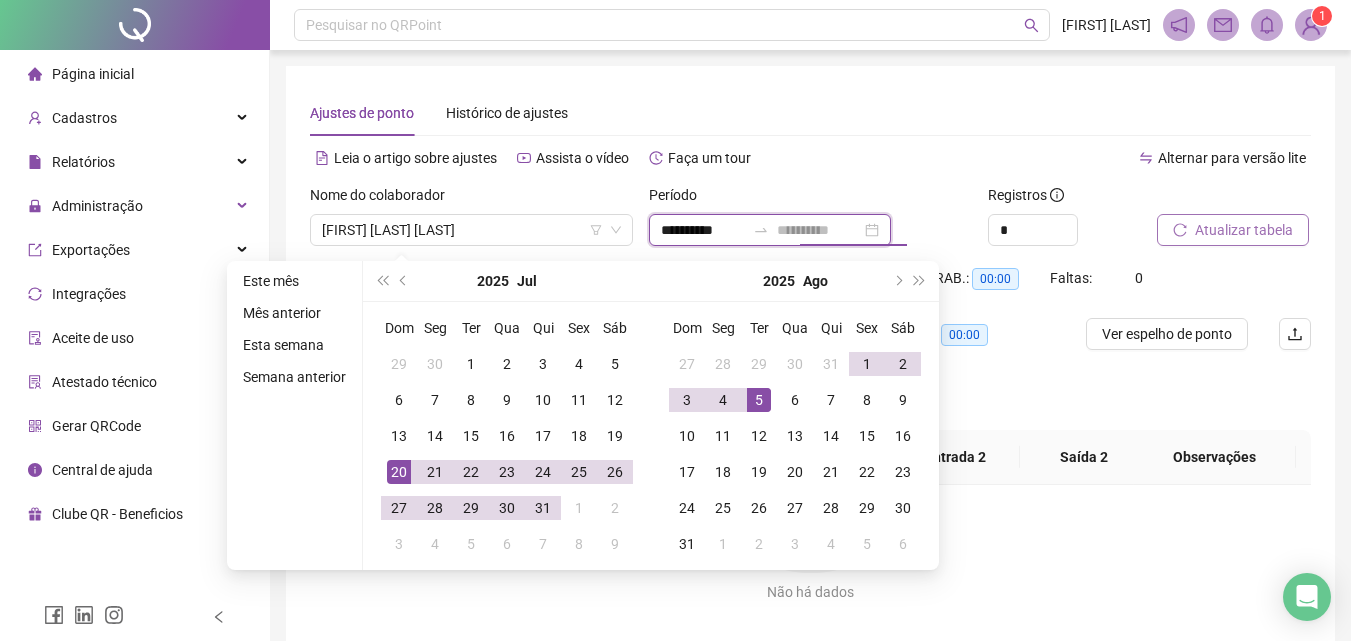 type on "**********" 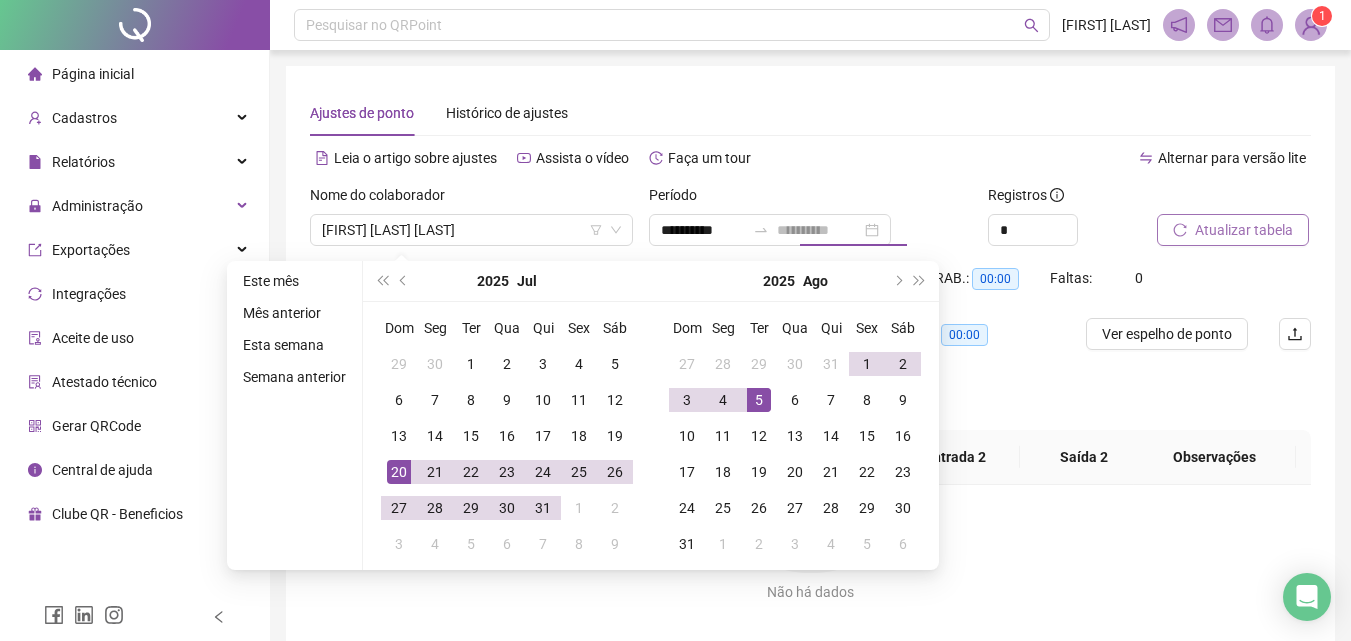 click on "5" at bounding box center [759, 400] 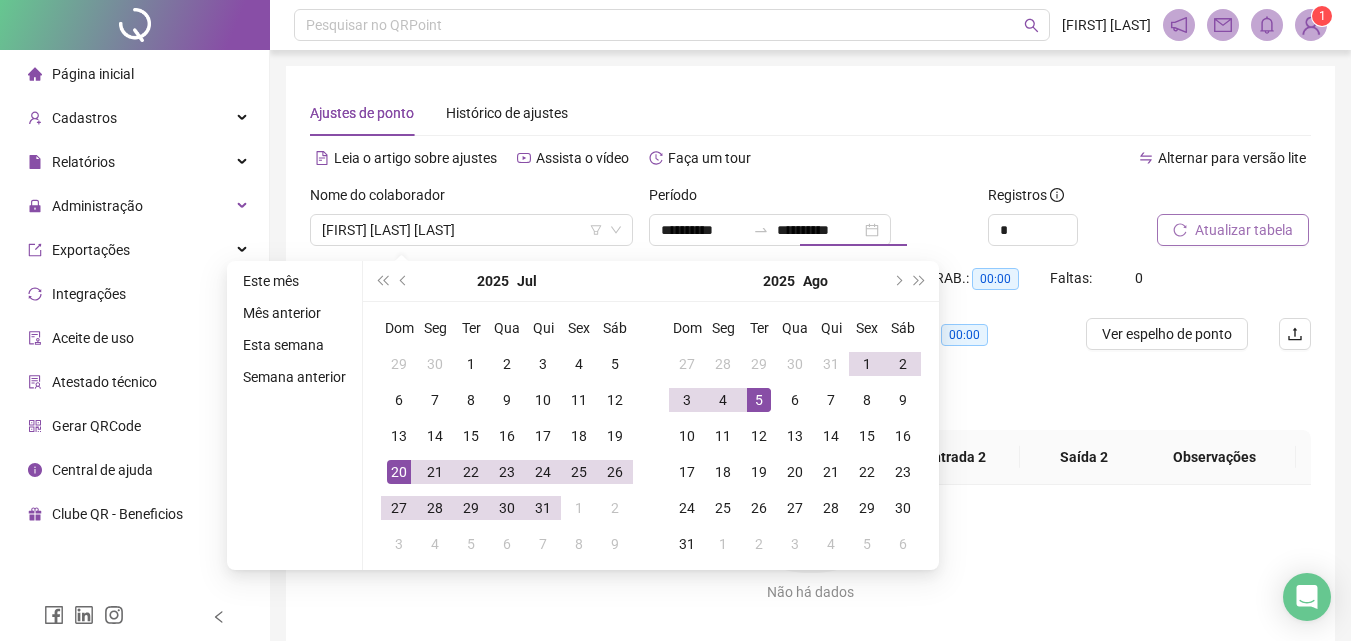 type on "**********" 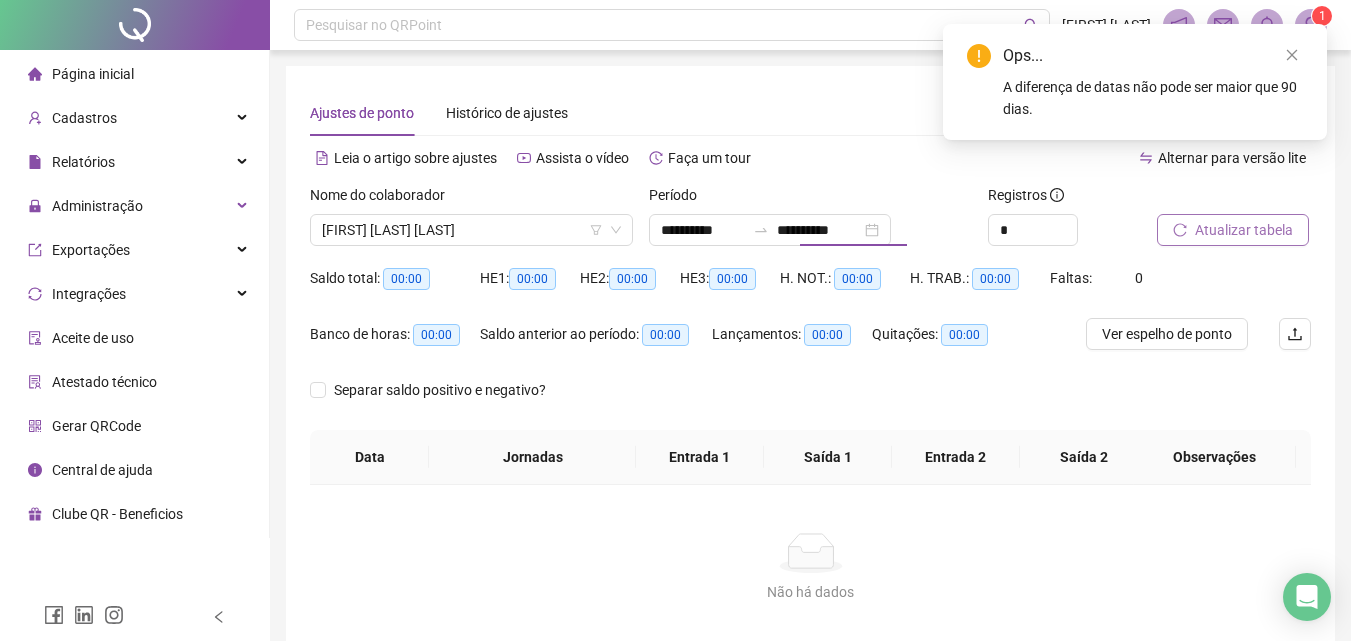 type on "**********" 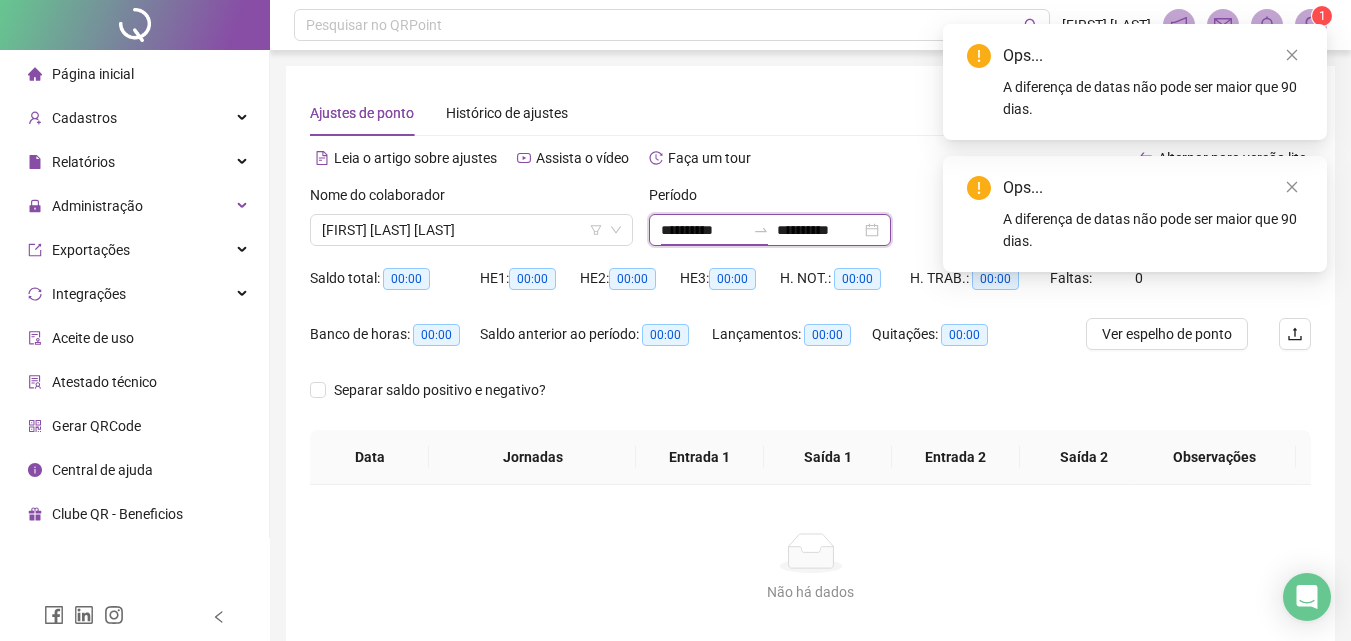 click on "**********" at bounding box center [703, 230] 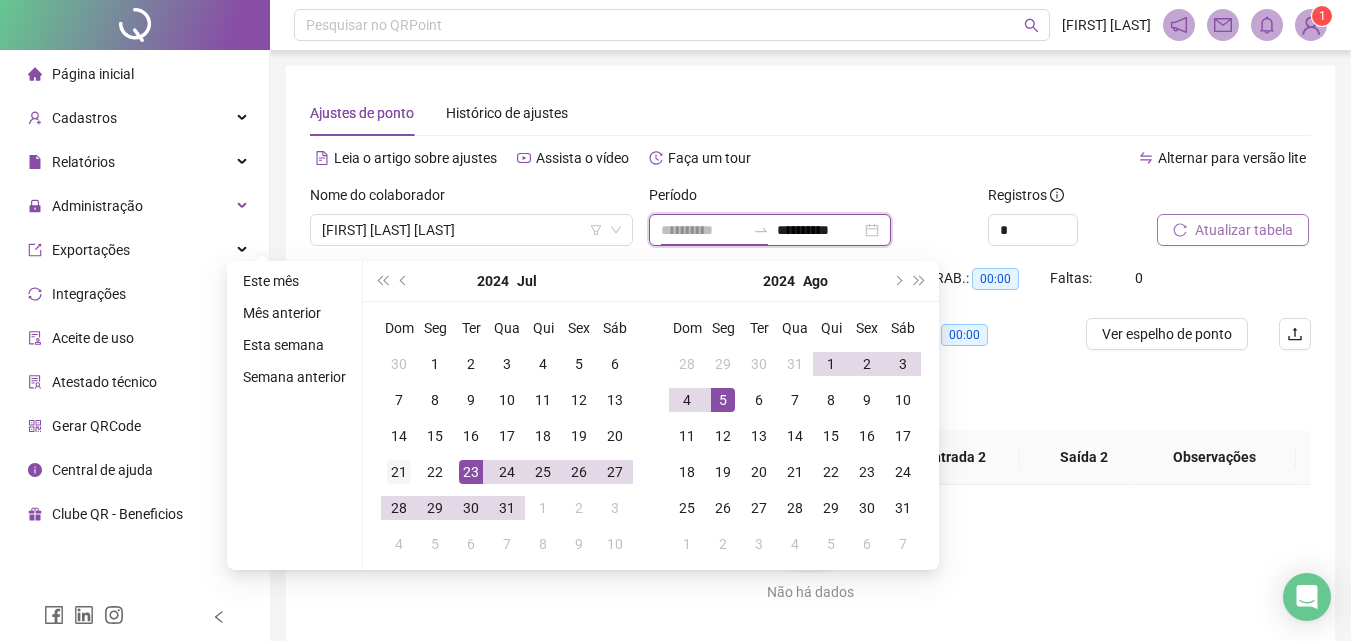type on "**********" 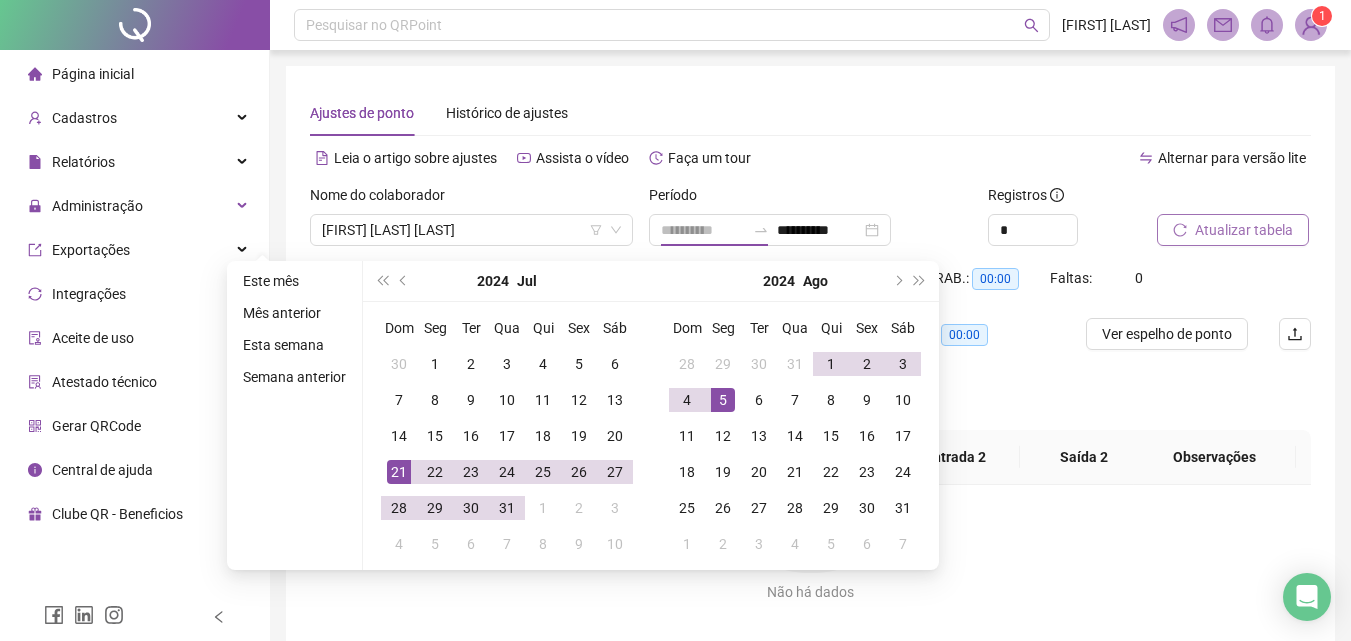 click on "21" at bounding box center [399, 472] 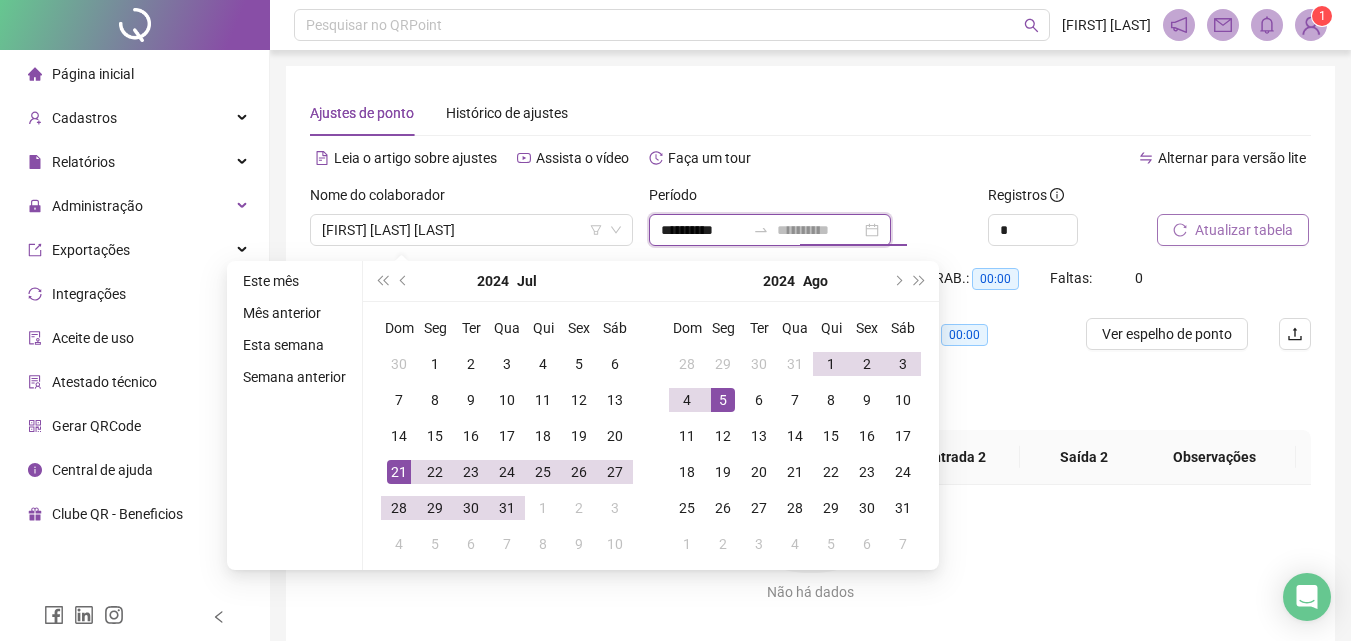 type on "**********" 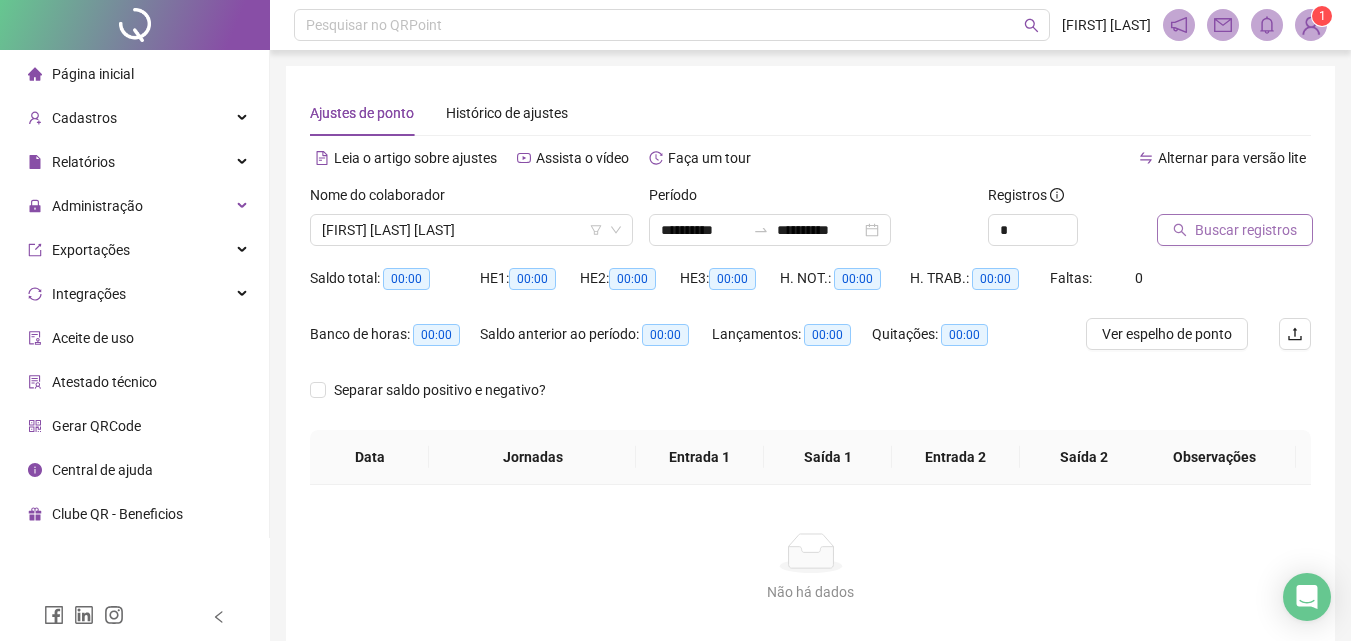 click on "Buscar registros" at bounding box center [1246, 230] 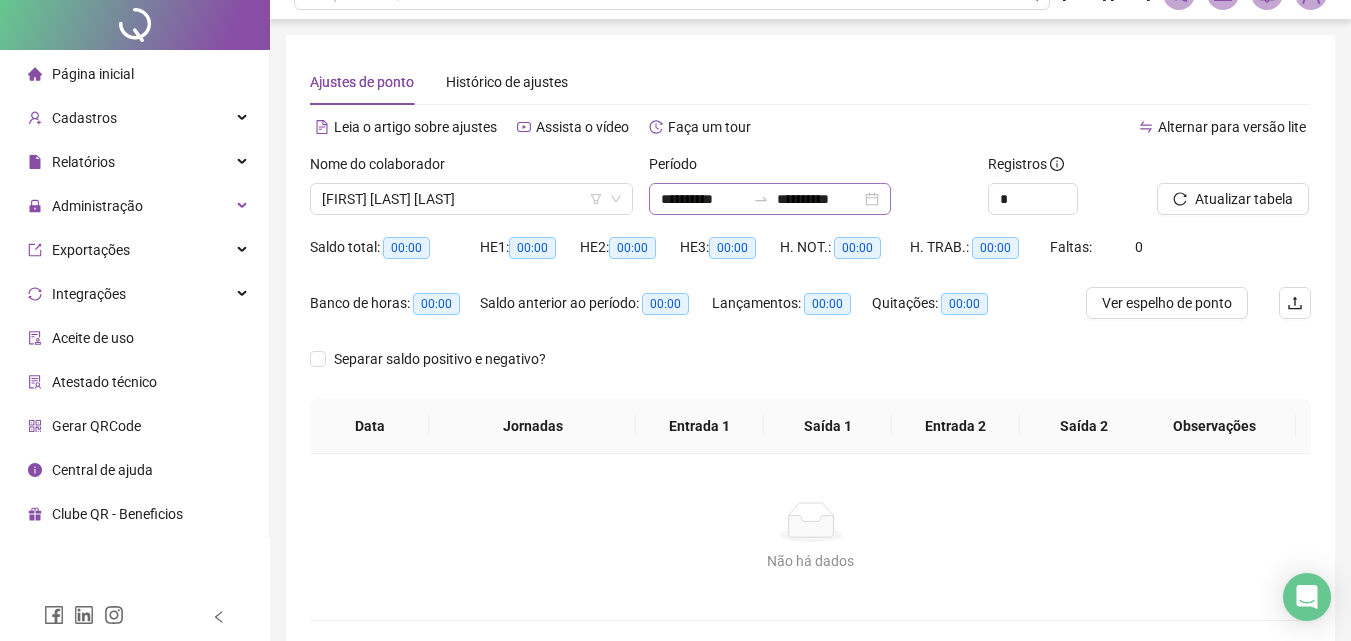 scroll, scrollTop: 0, scrollLeft: 0, axis: both 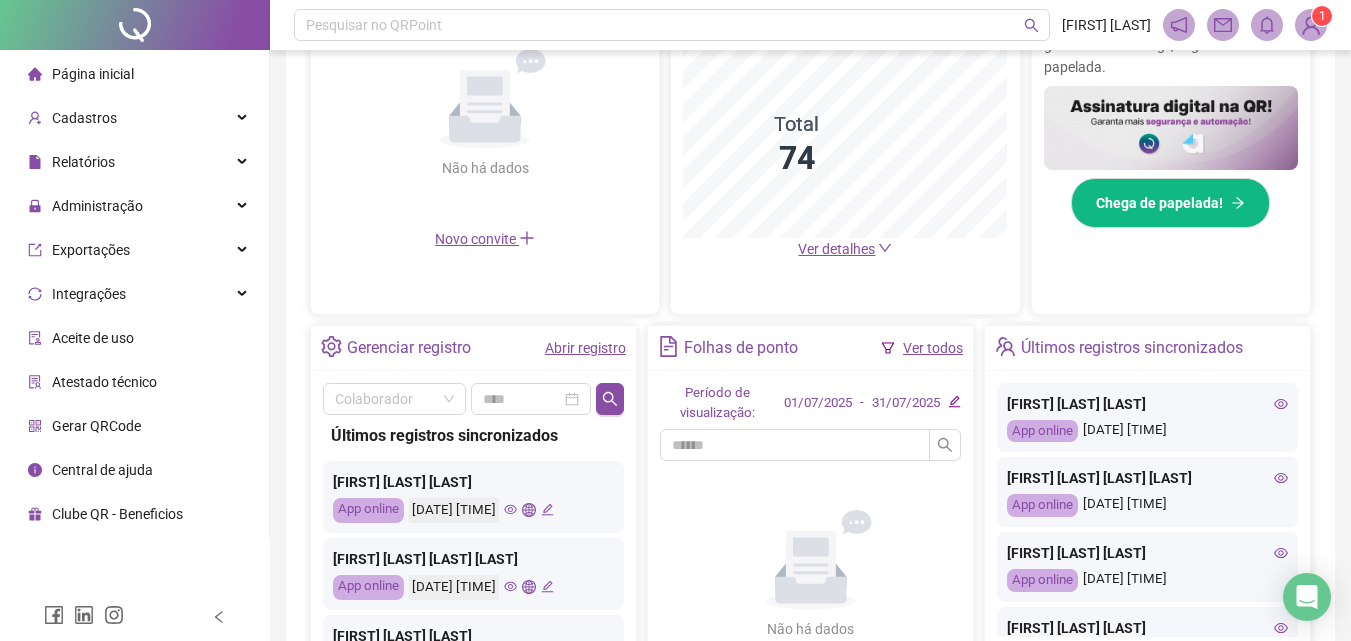 click on "Abrir registro" at bounding box center [585, 348] 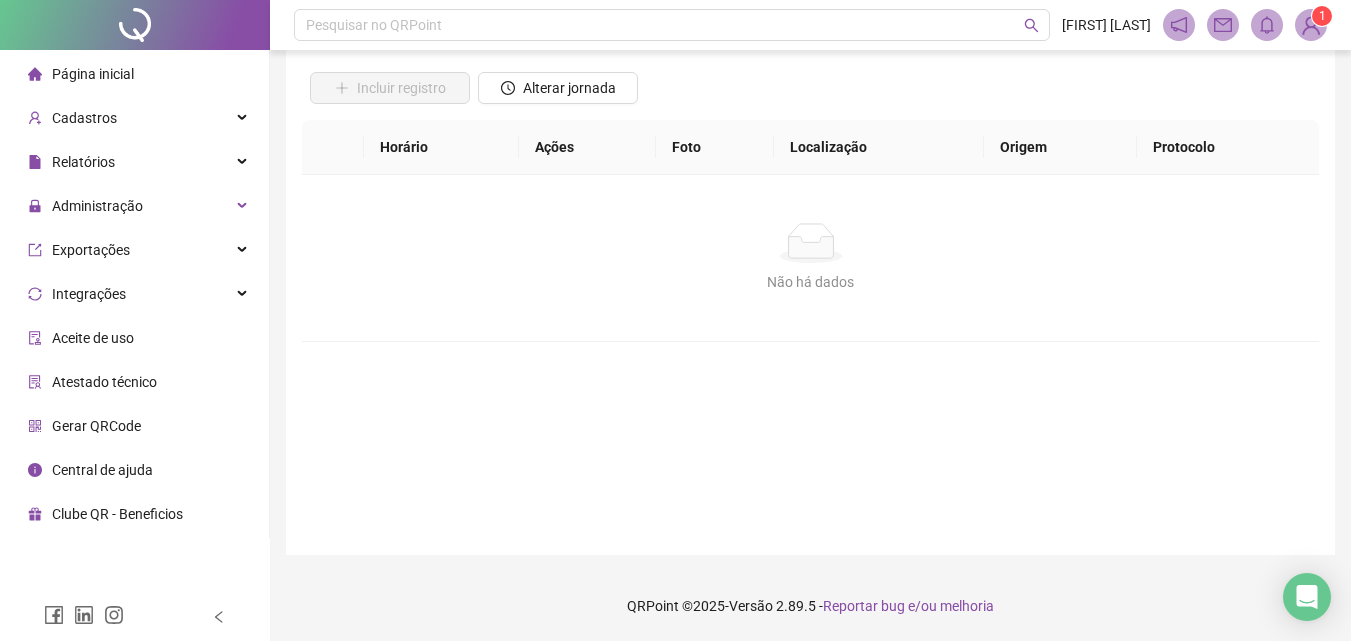 scroll, scrollTop: 134, scrollLeft: 0, axis: vertical 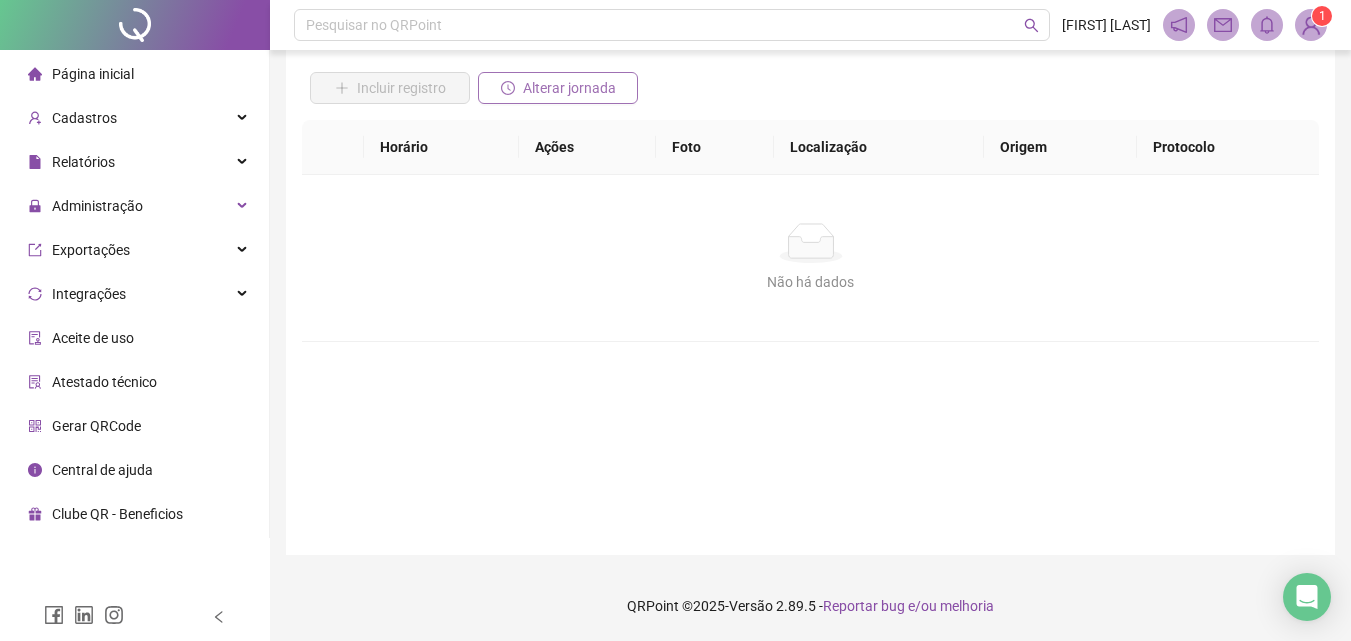click on "Alterar jornada" at bounding box center (569, 88) 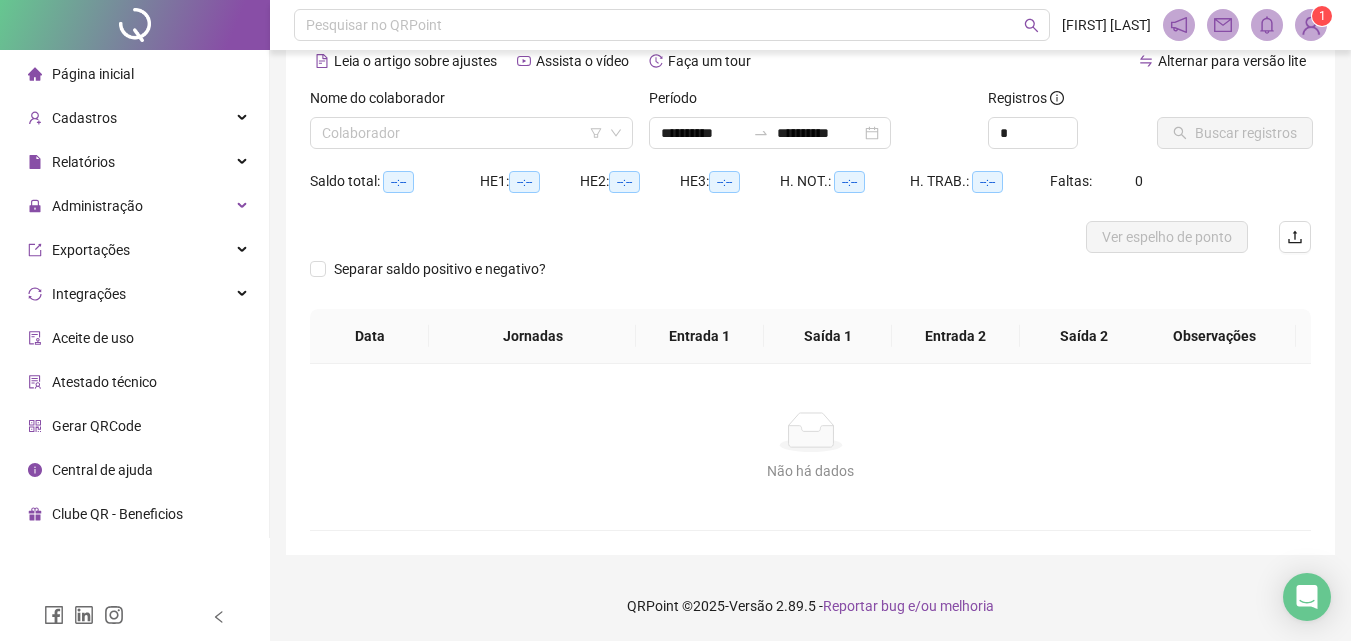 scroll, scrollTop: 97, scrollLeft: 0, axis: vertical 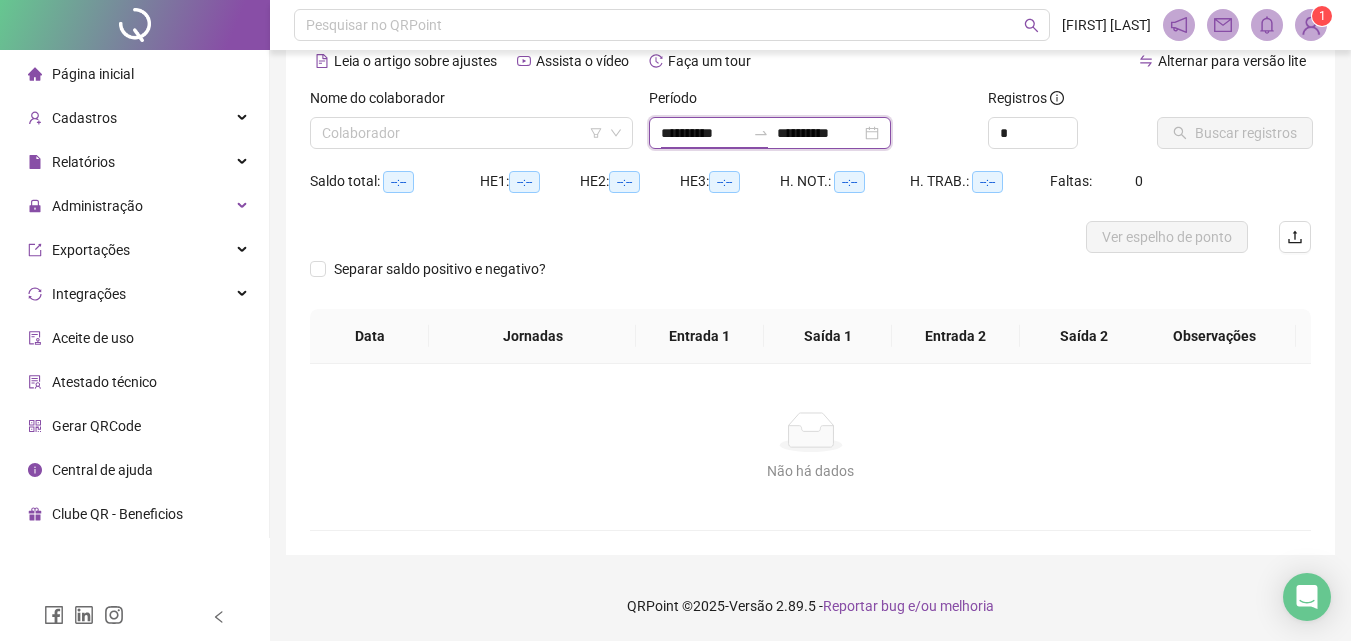 click on "**********" at bounding box center [703, 133] 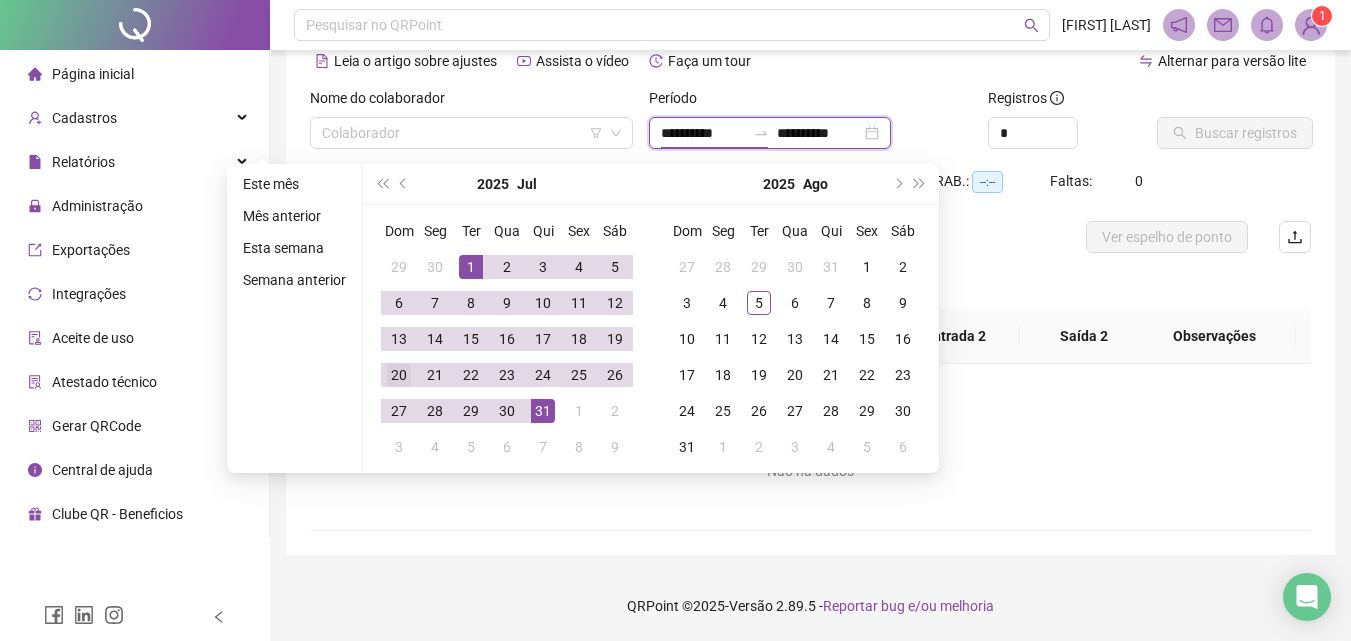 type on "**********" 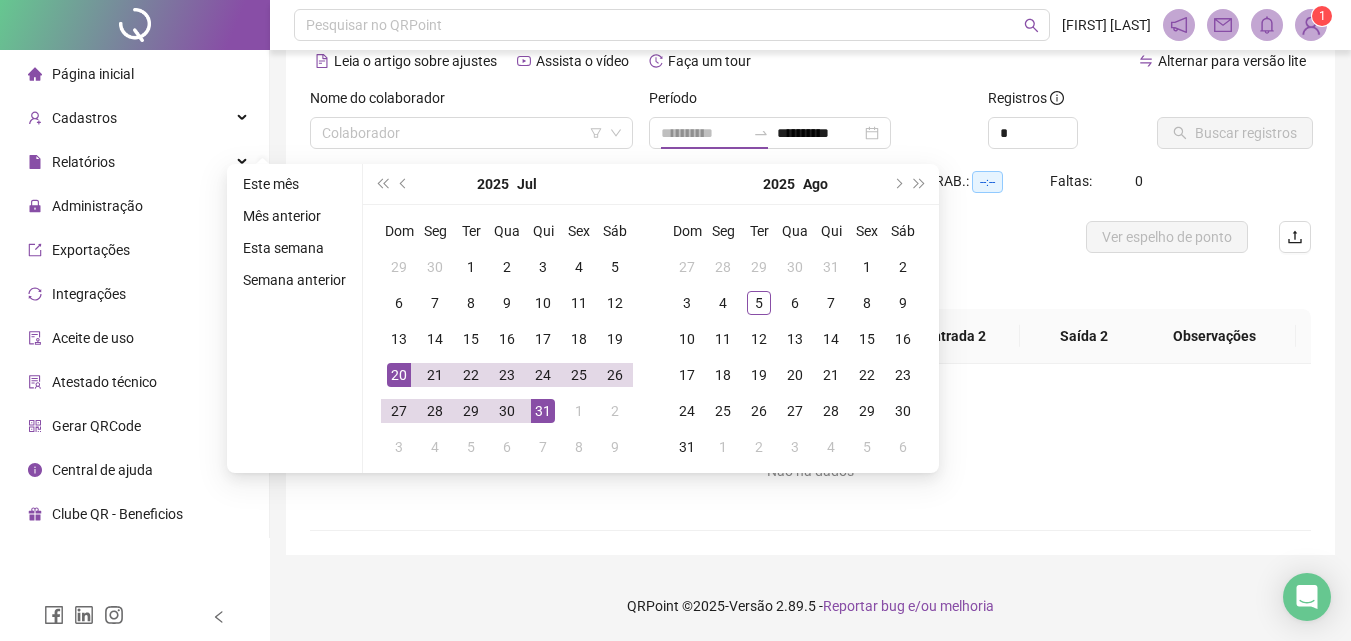 click on "20" at bounding box center [399, 375] 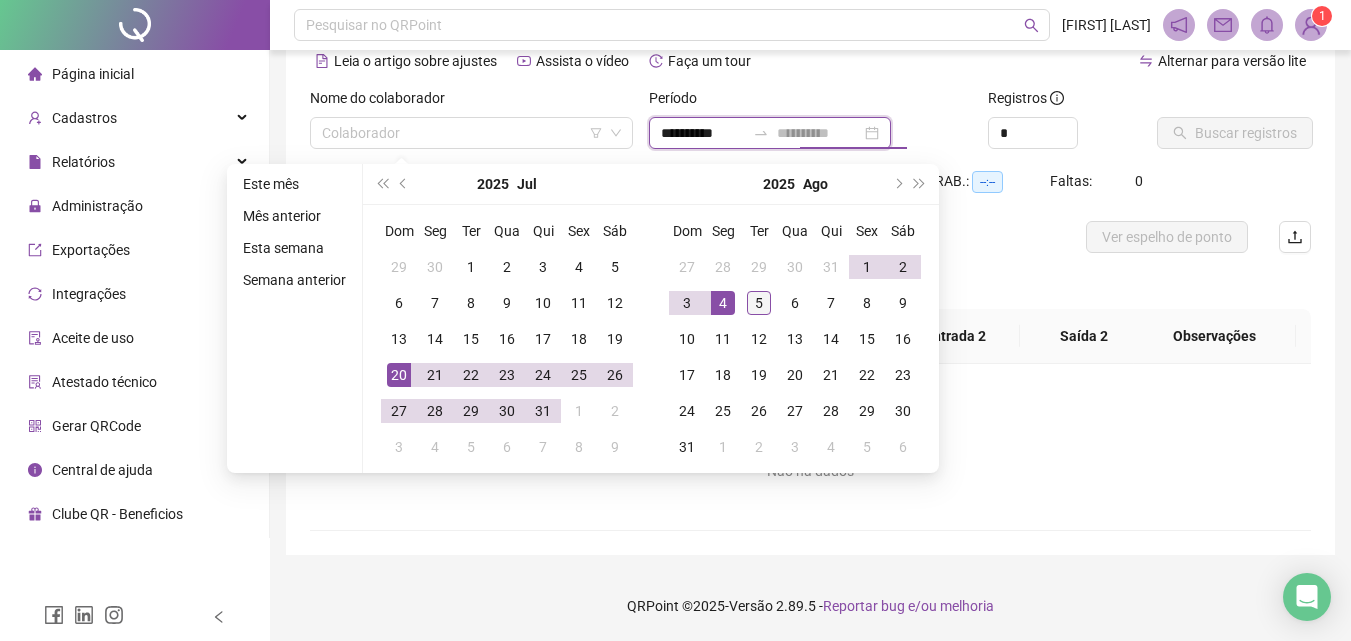 type on "**********" 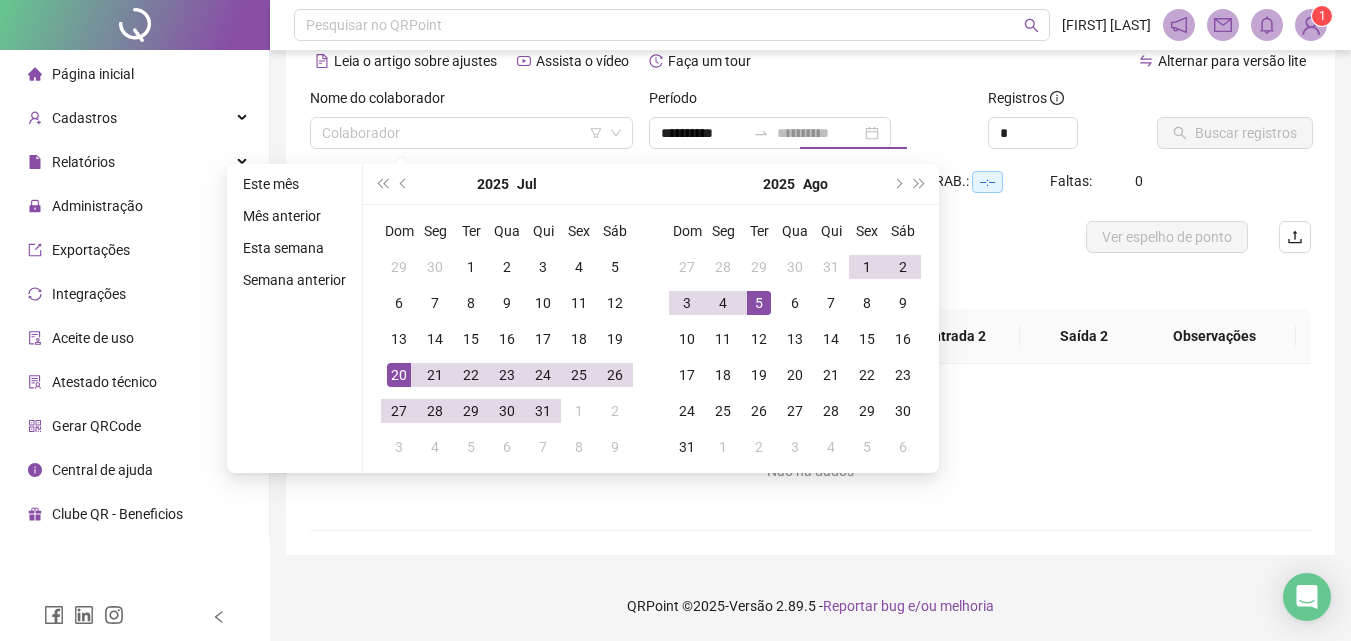 click on "5" at bounding box center [759, 303] 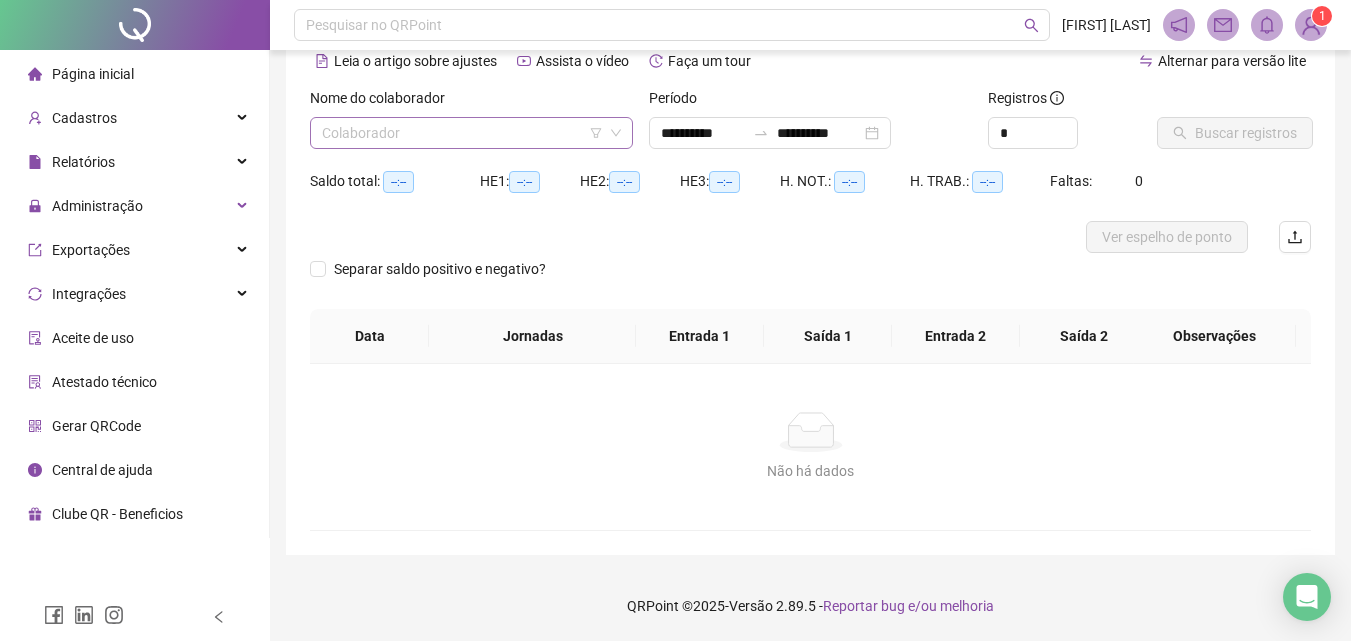 click at bounding box center (462, 133) 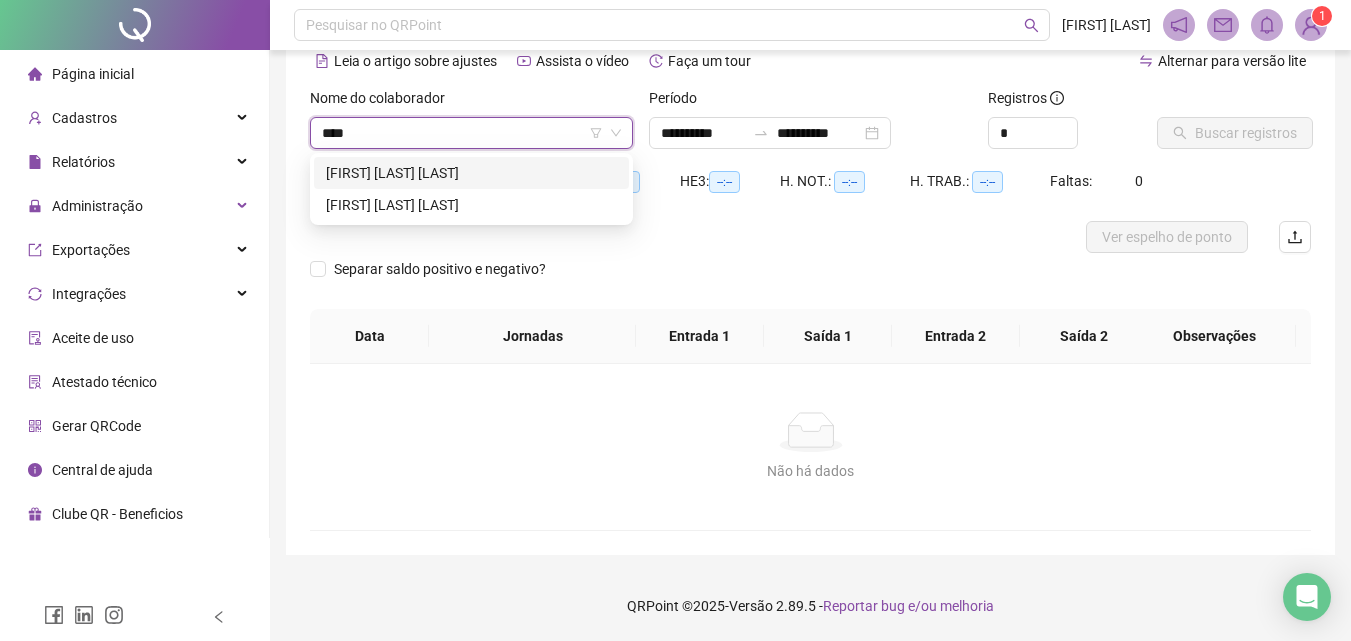 type on "*****" 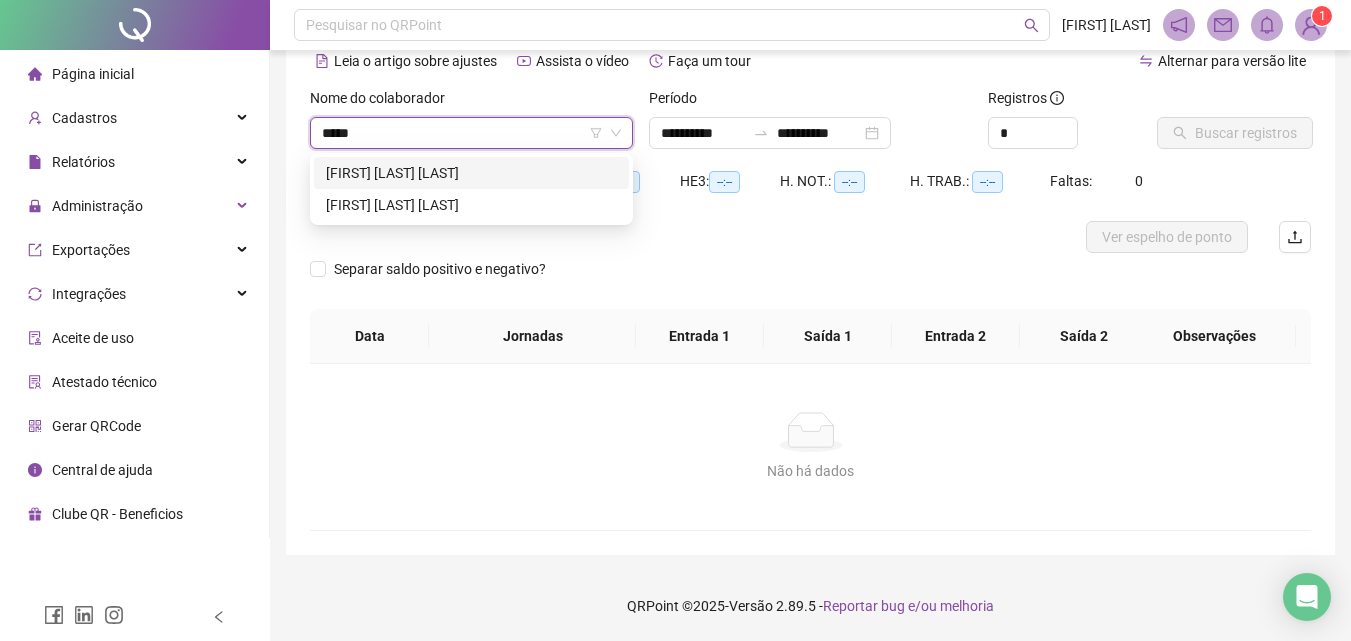 click on "[FIRST] [LAST] [LAST]" at bounding box center [471, 173] 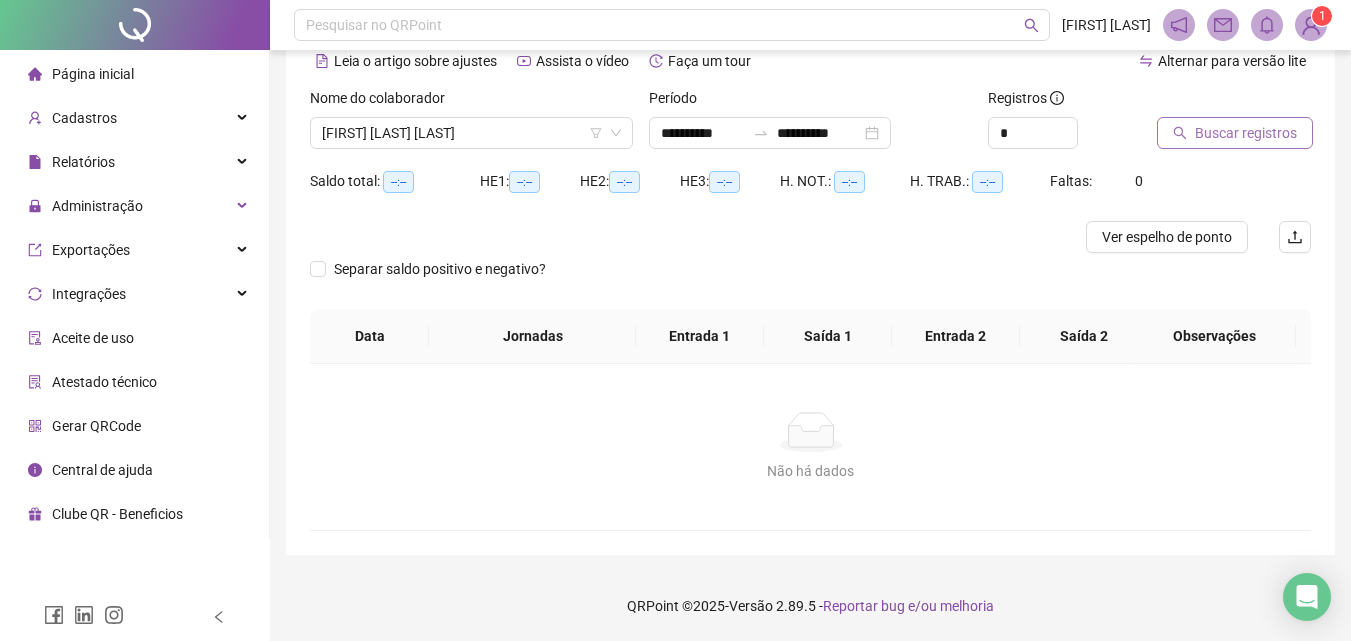 click on "Buscar registros" at bounding box center (1235, 133) 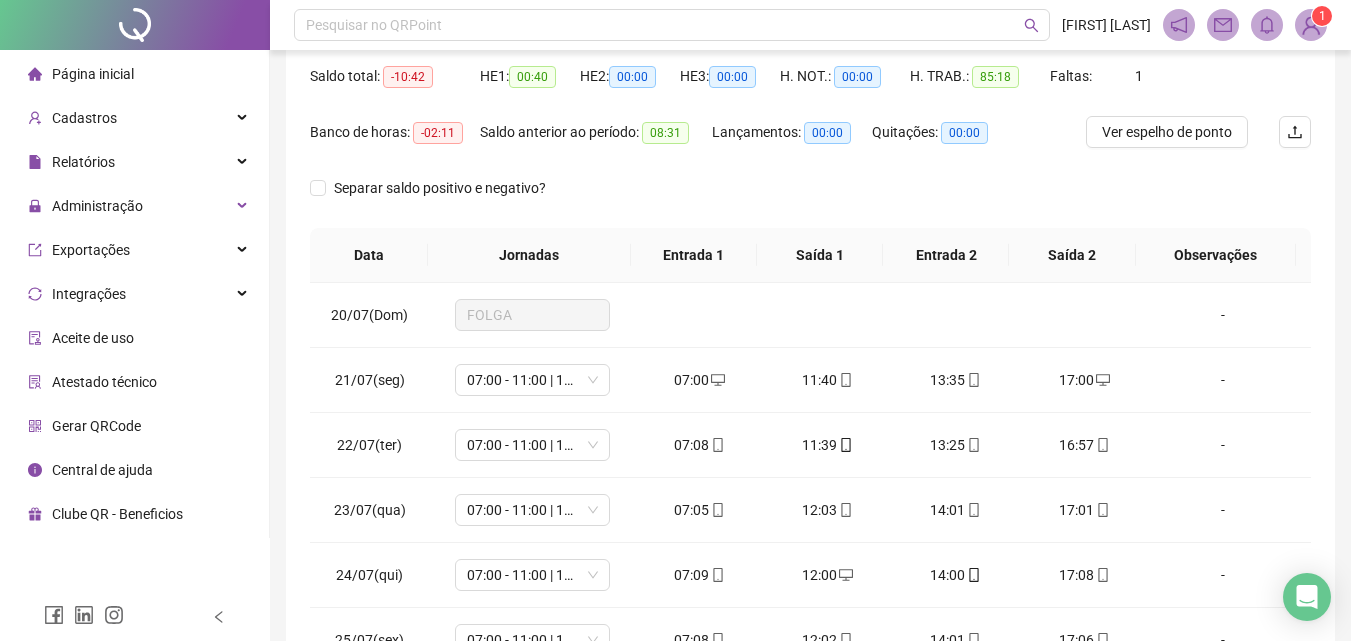 scroll, scrollTop: 381, scrollLeft: 0, axis: vertical 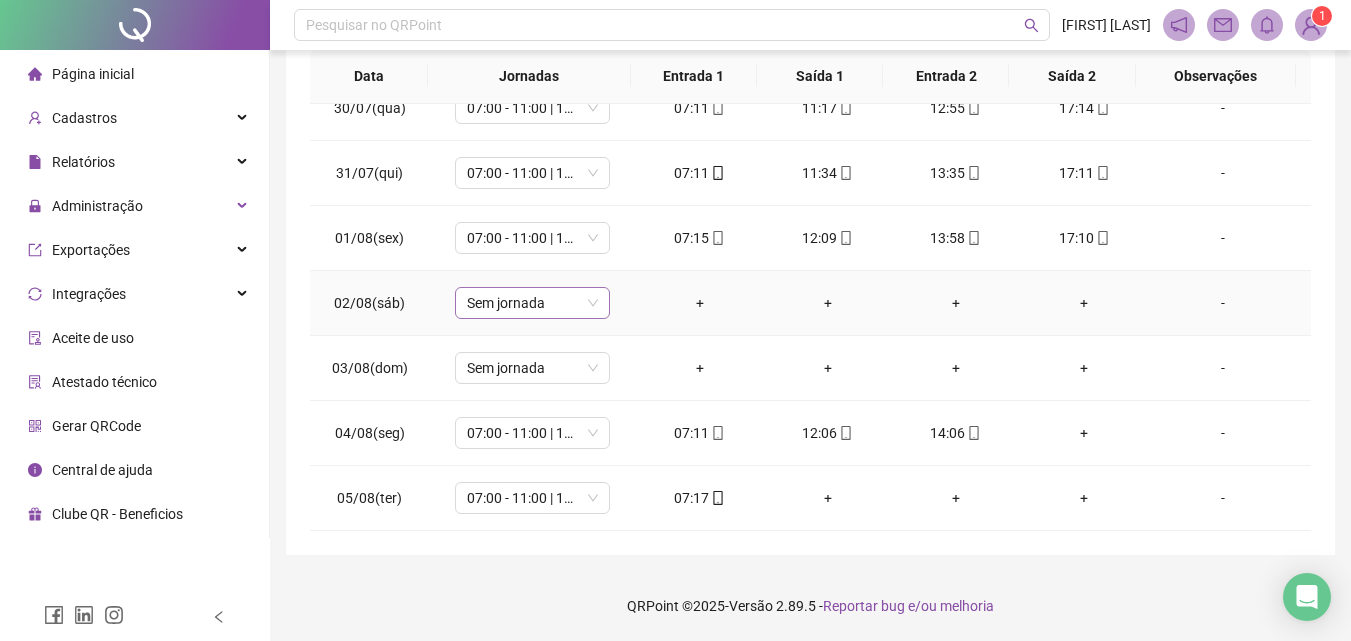 click on "Sem jornada" at bounding box center (532, 303) 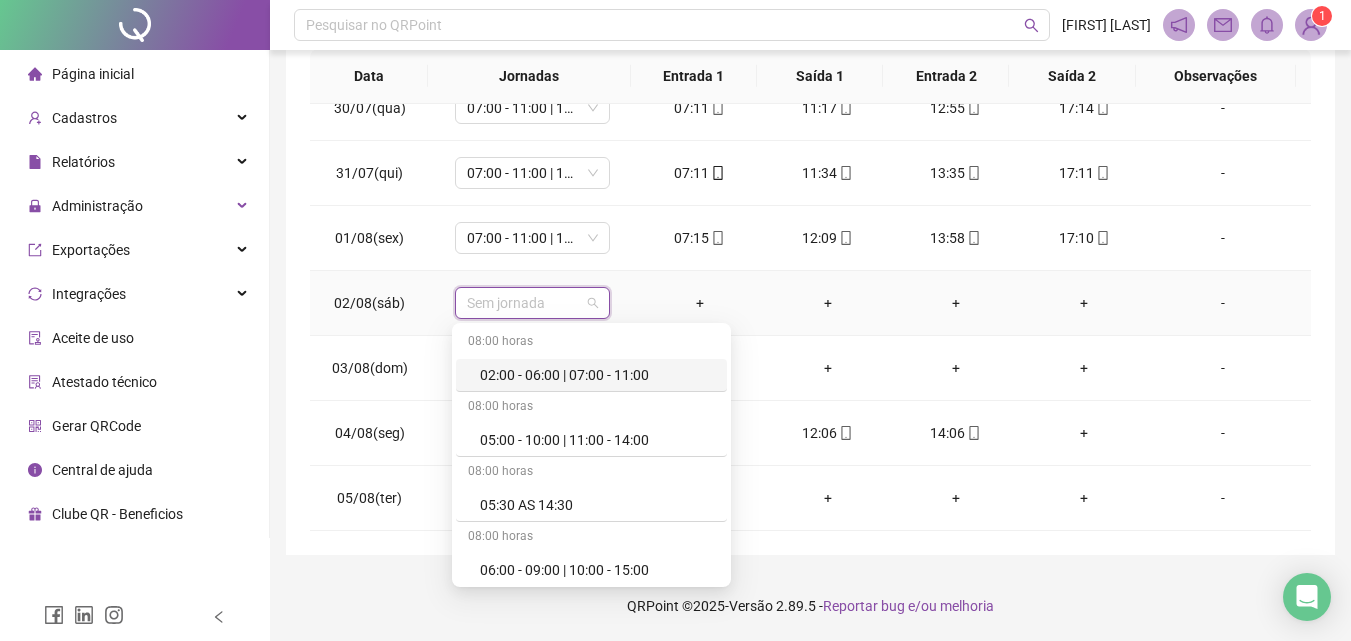 type on "*" 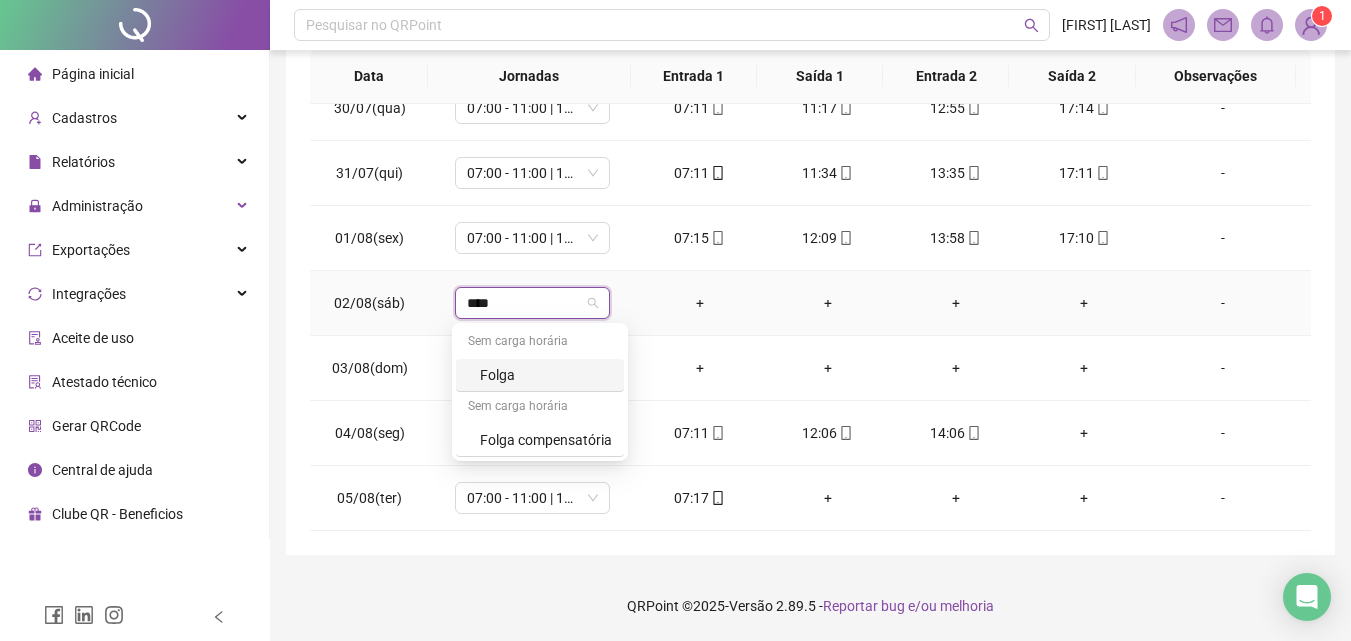 type on "*****" 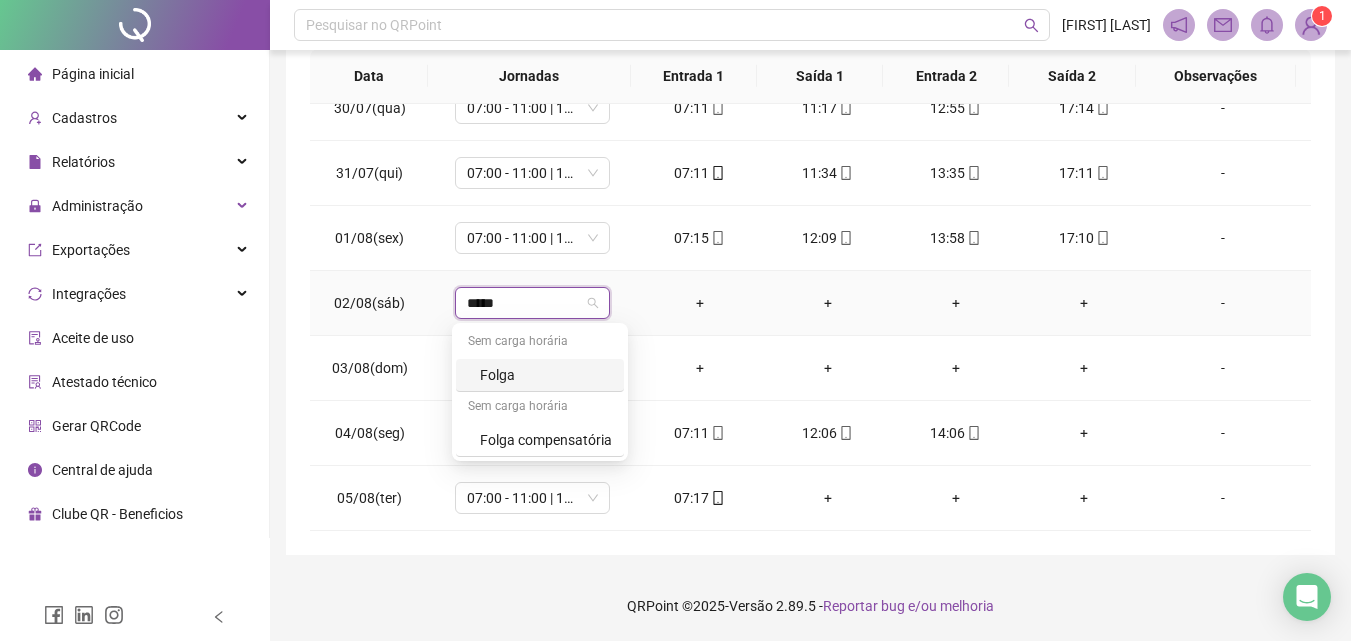 click on "Folga" at bounding box center [546, 375] 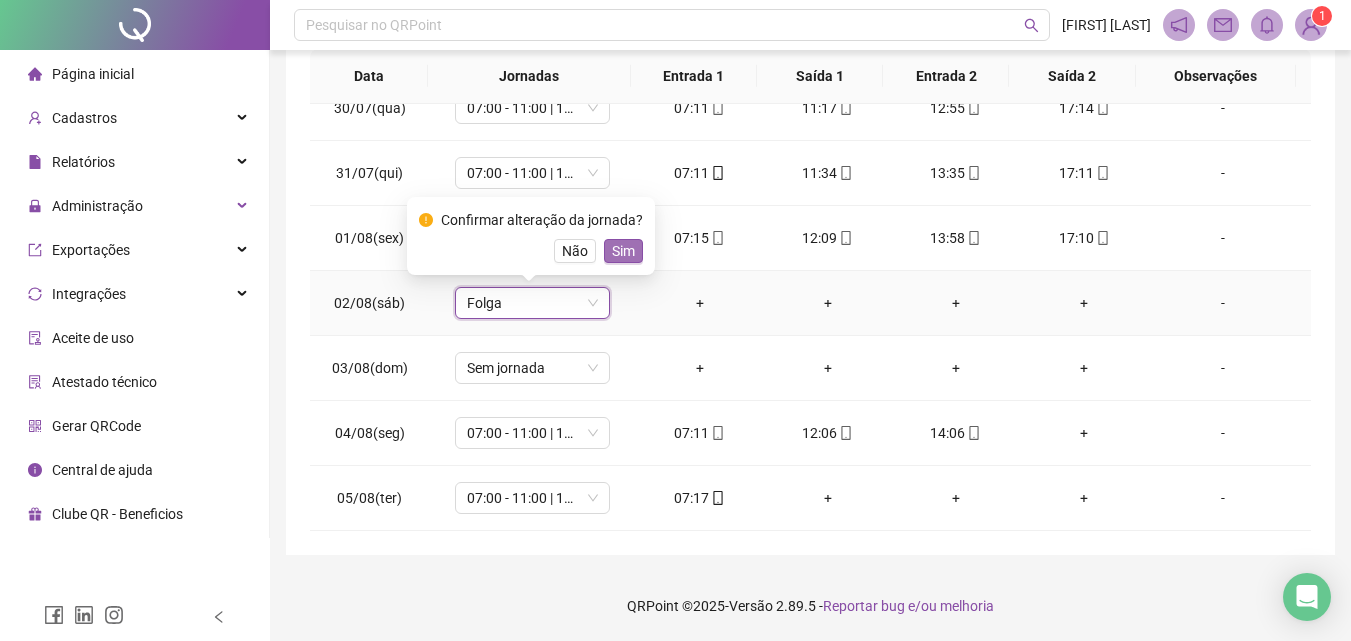click on "Sim" at bounding box center [623, 251] 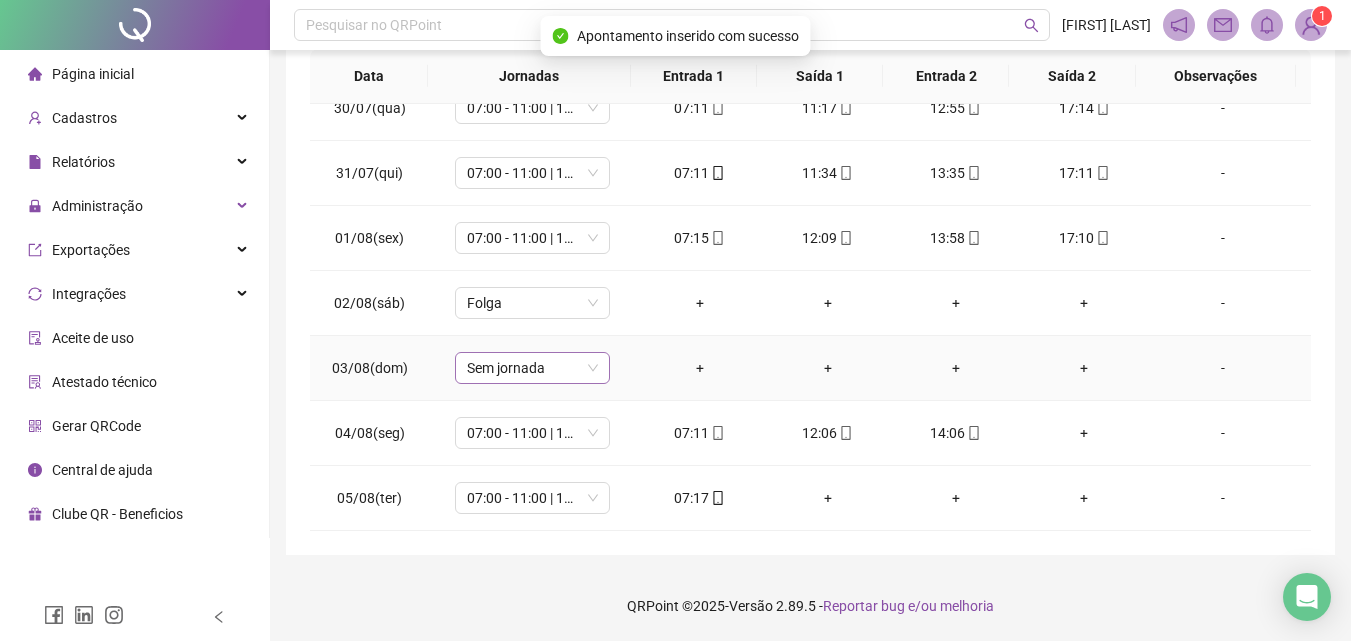 drag, startPoint x: 504, startPoint y: 365, endPoint x: 519, endPoint y: 361, distance: 15.524175 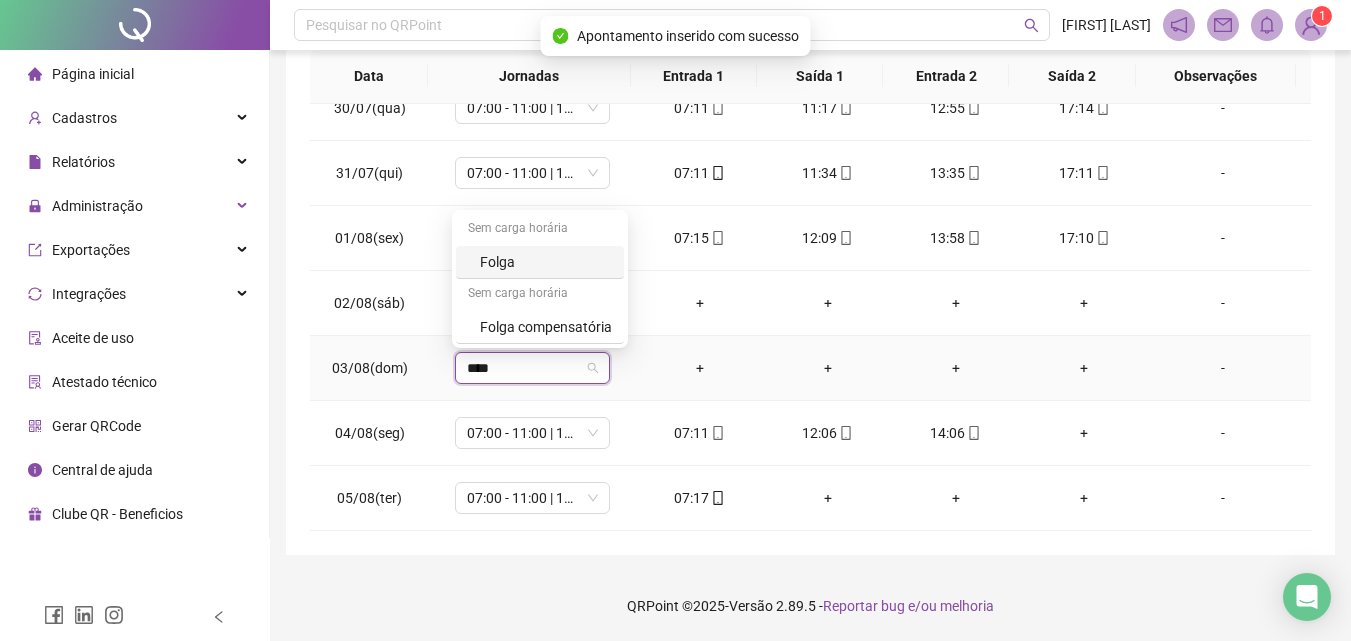 type on "*****" 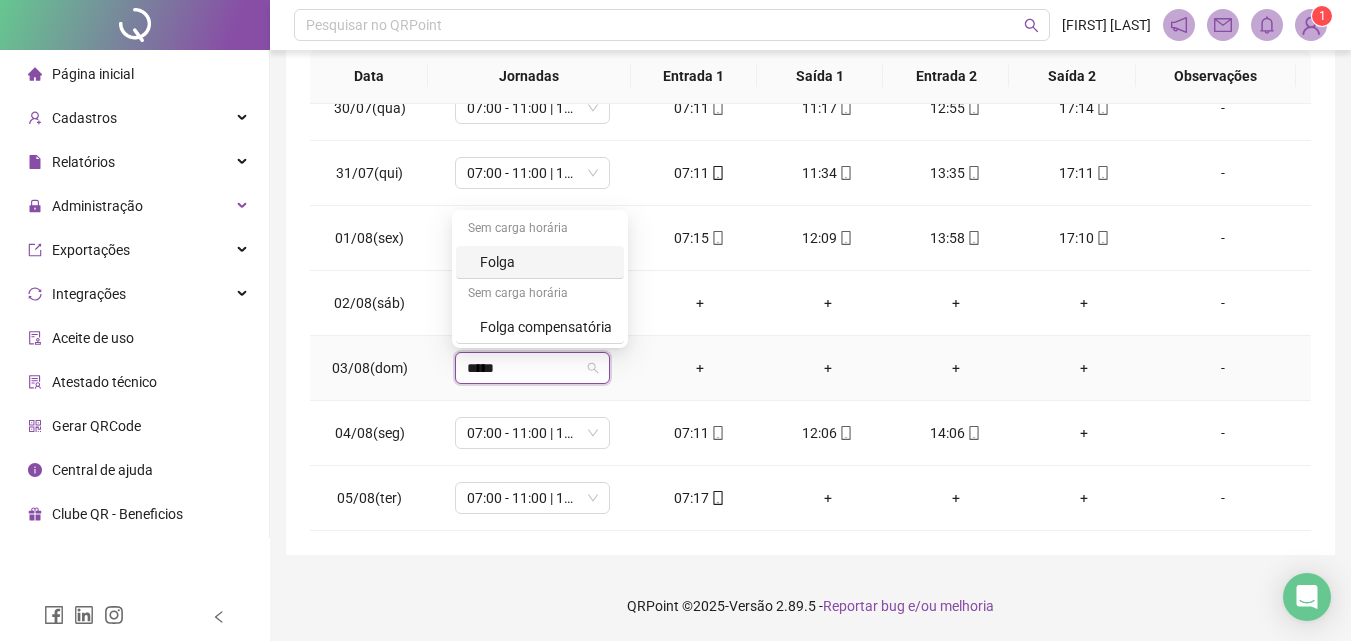 click on "Folga" at bounding box center [546, 262] 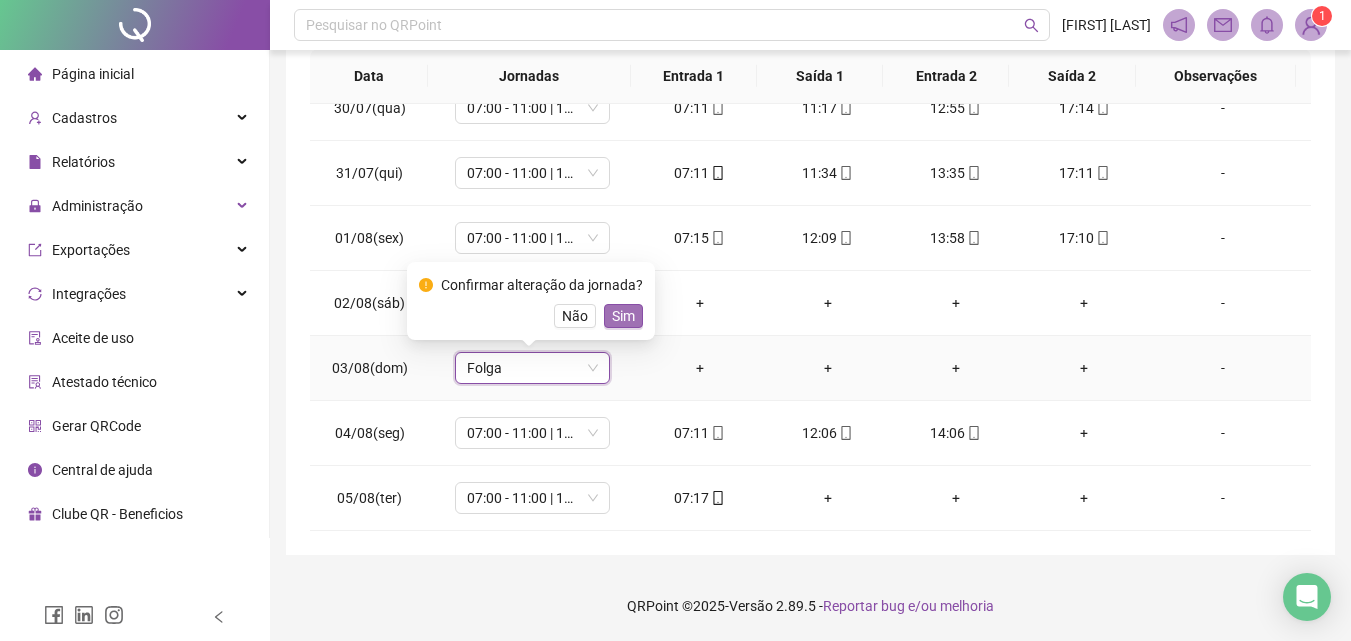 click on "Sim" at bounding box center [623, 316] 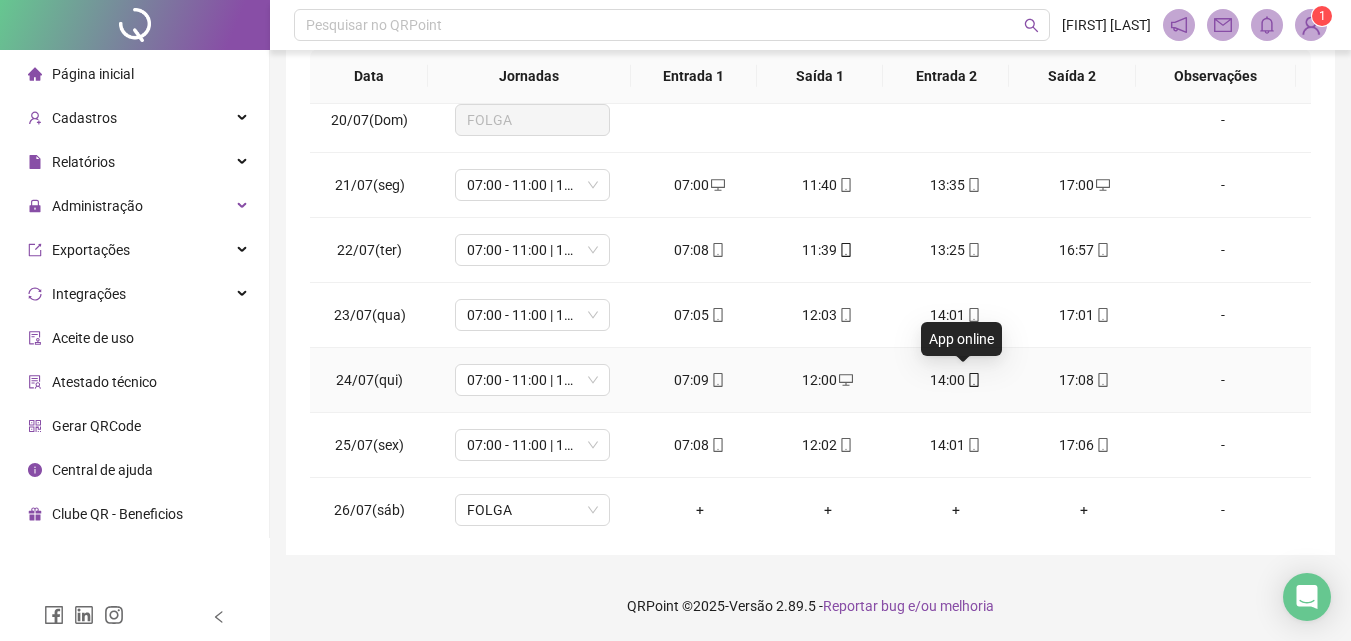 scroll, scrollTop: 0, scrollLeft: 0, axis: both 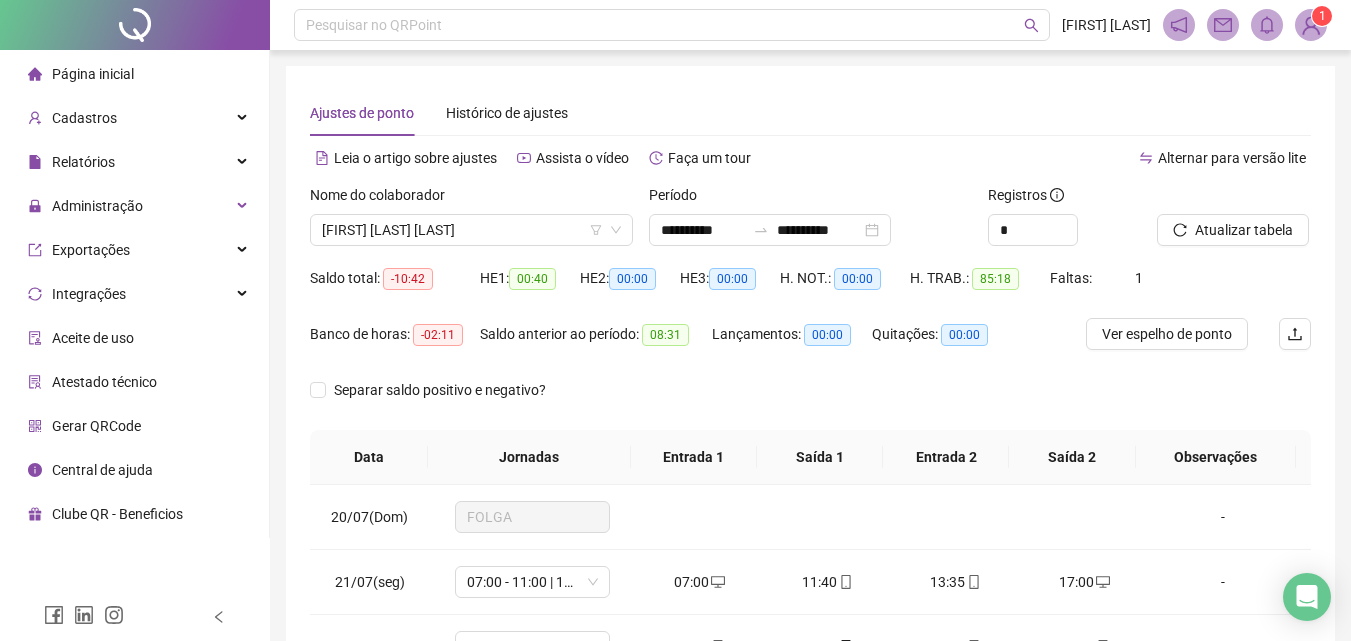 click at bounding box center (1209, 199) 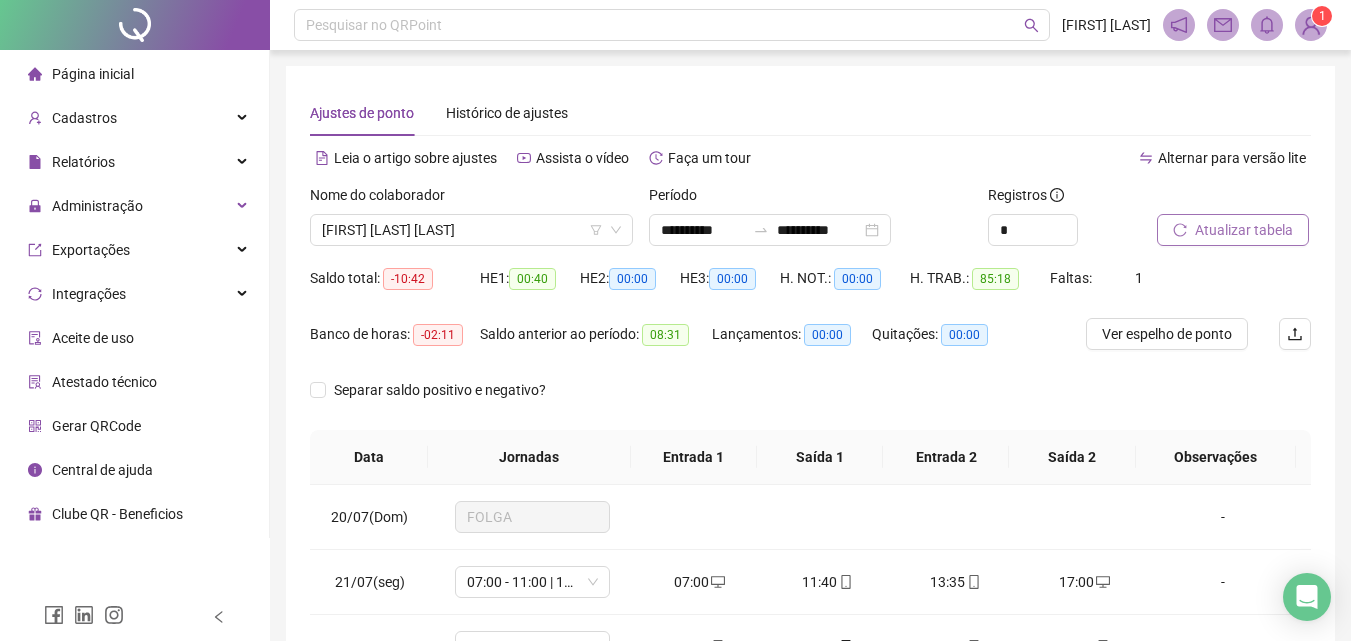 click on "Atualizar tabela" at bounding box center [1244, 230] 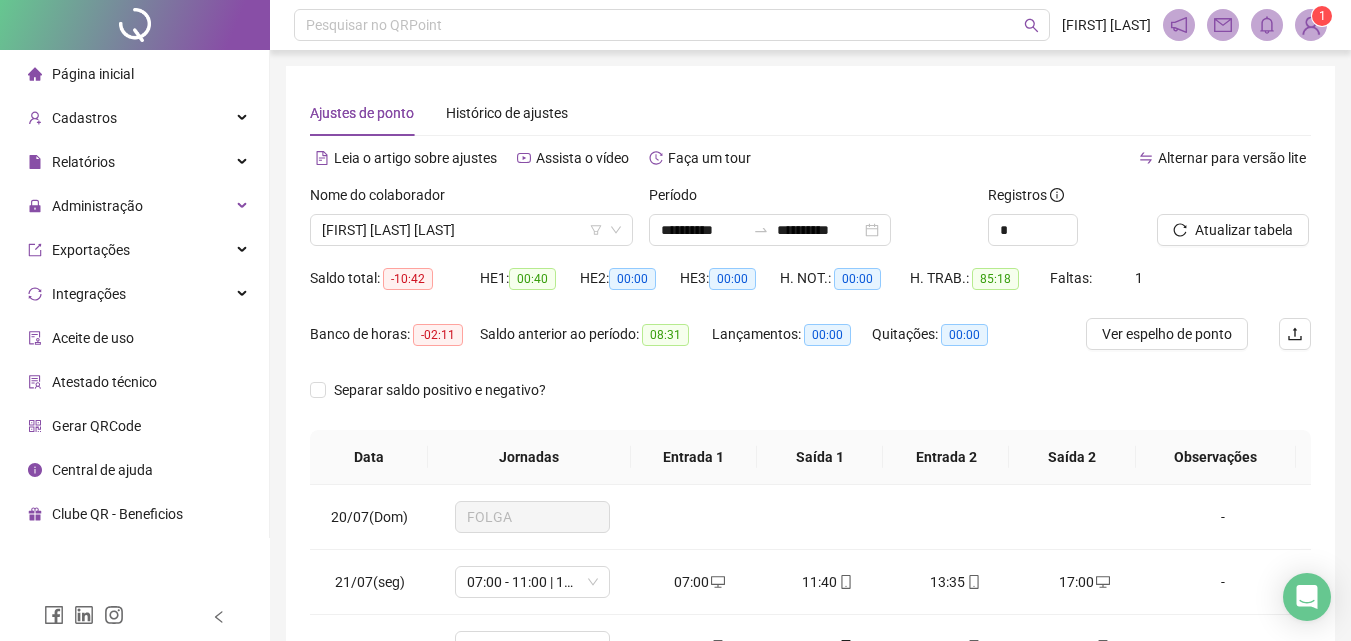scroll, scrollTop: 381, scrollLeft: 0, axis: vertical 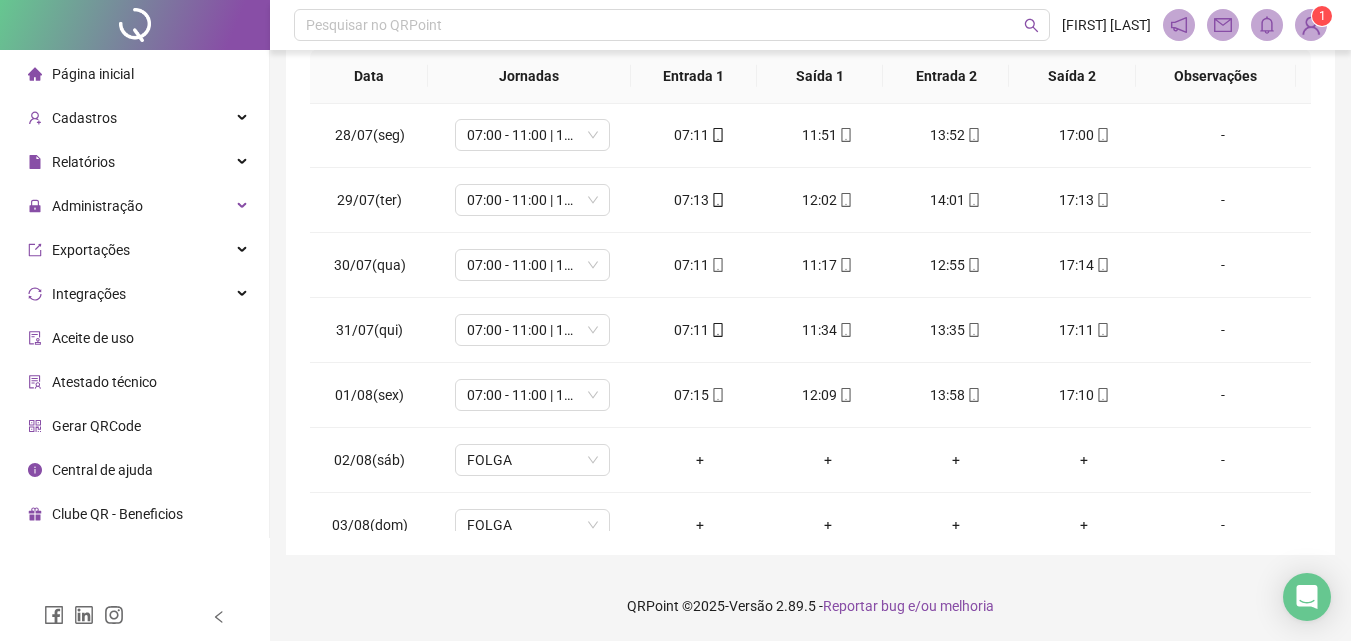 type 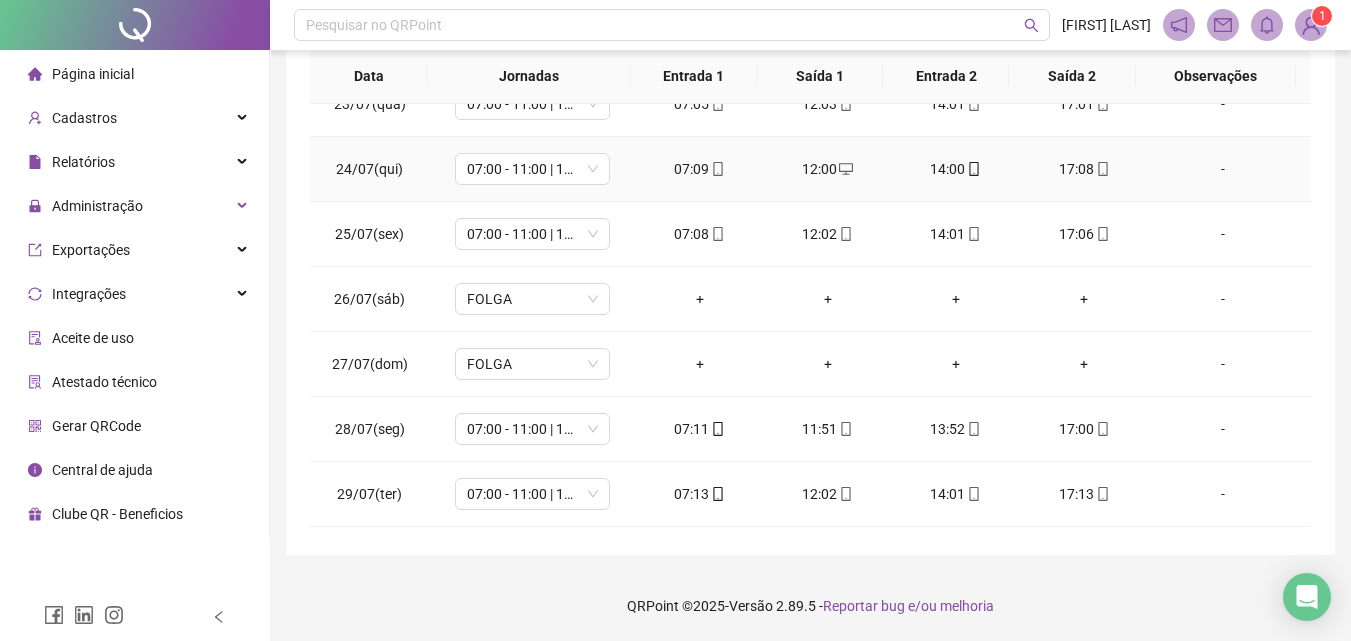 scroll, scrollTop: 0, scrollLeft: 0, axis: both 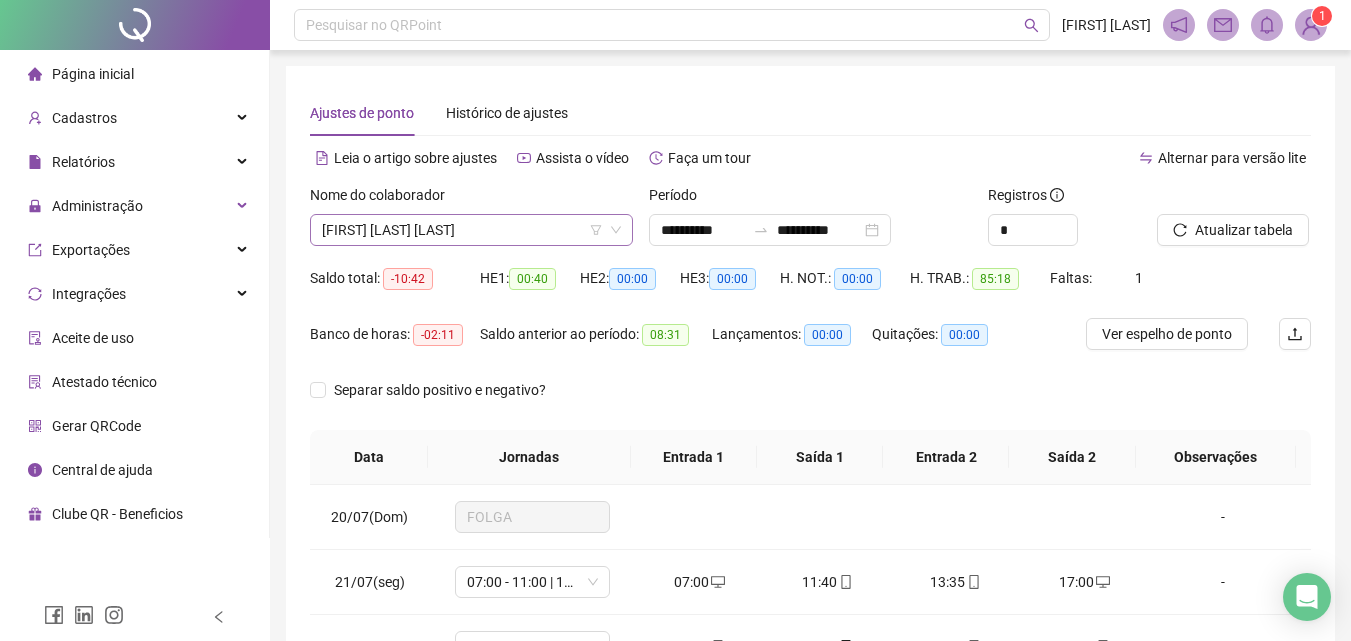click on "[FIRST] [LAST] [LAST]" at bounding box center [471, 230] 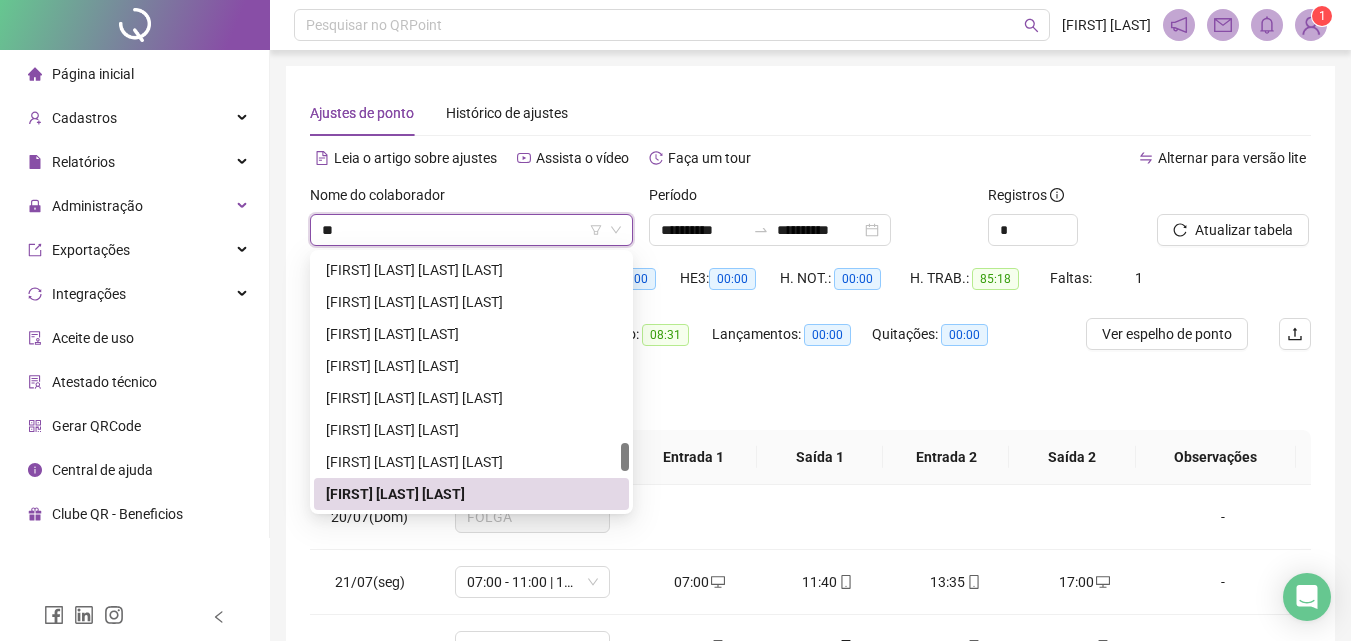 scroll, scrollTop: 480, scrollLeft: 0, axis: vertical 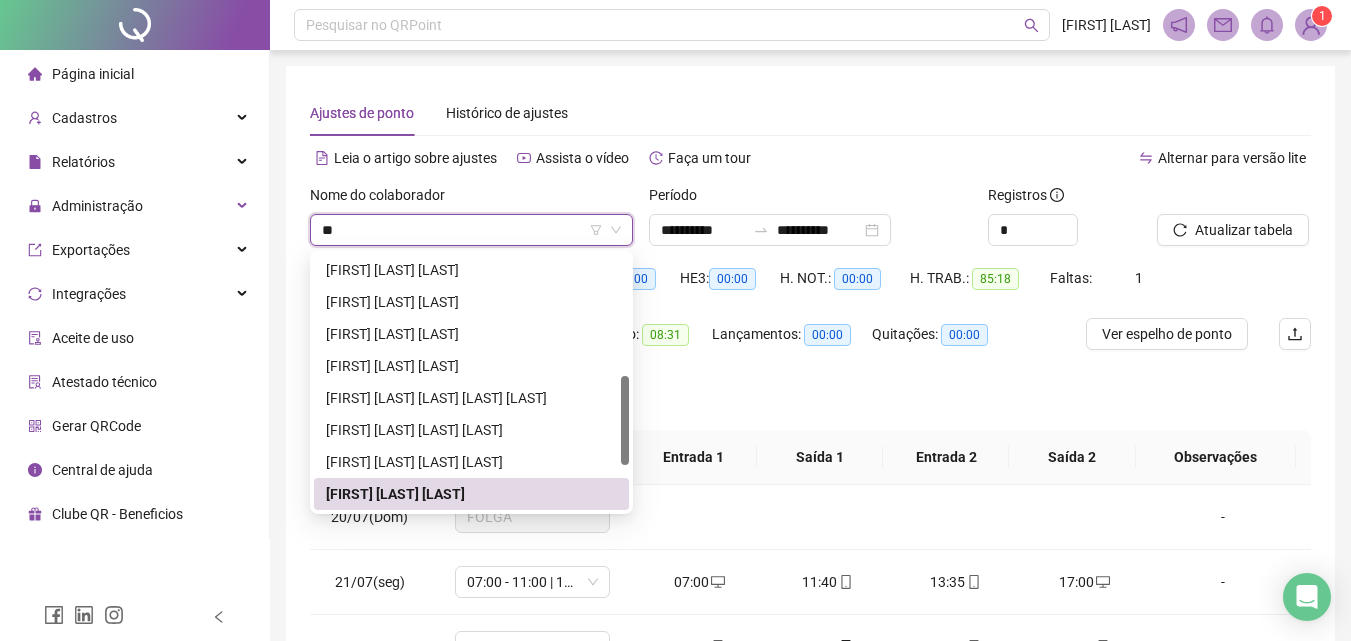 type on "***" 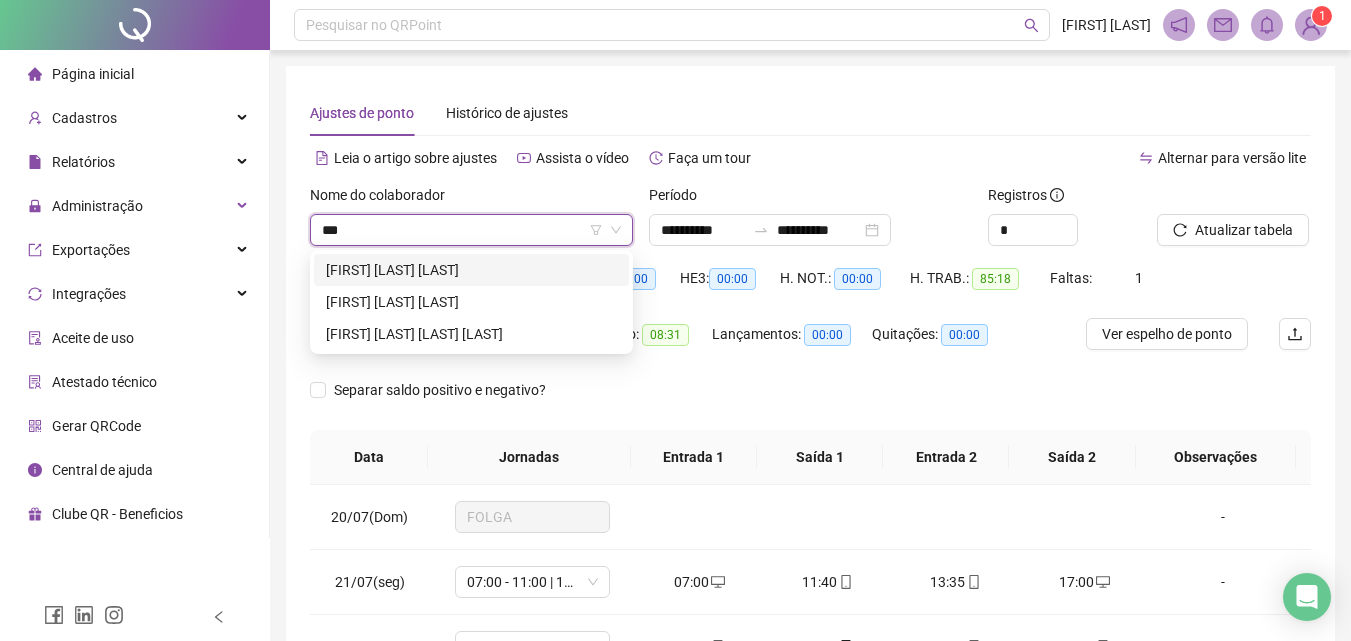 scroll, scrollTop: 0, scrollLeft: 0, axis: both 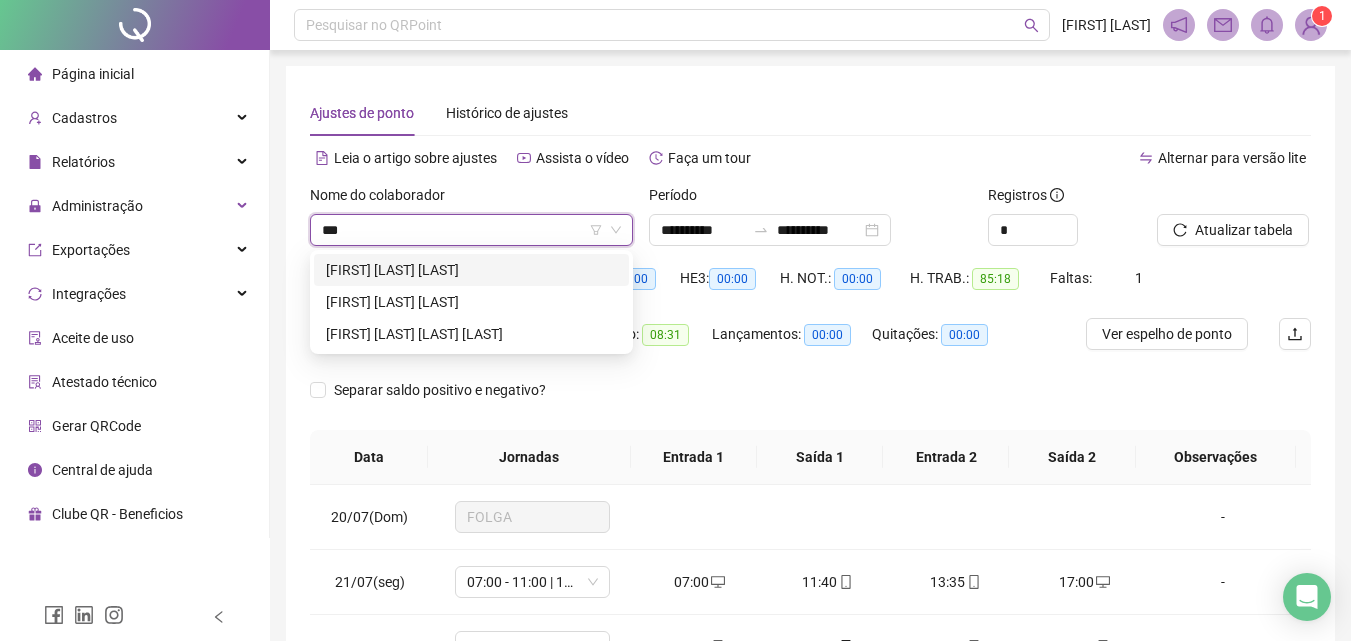click on "[FIRST] [LAST] [LAST]" at bounding box center (471, 270) 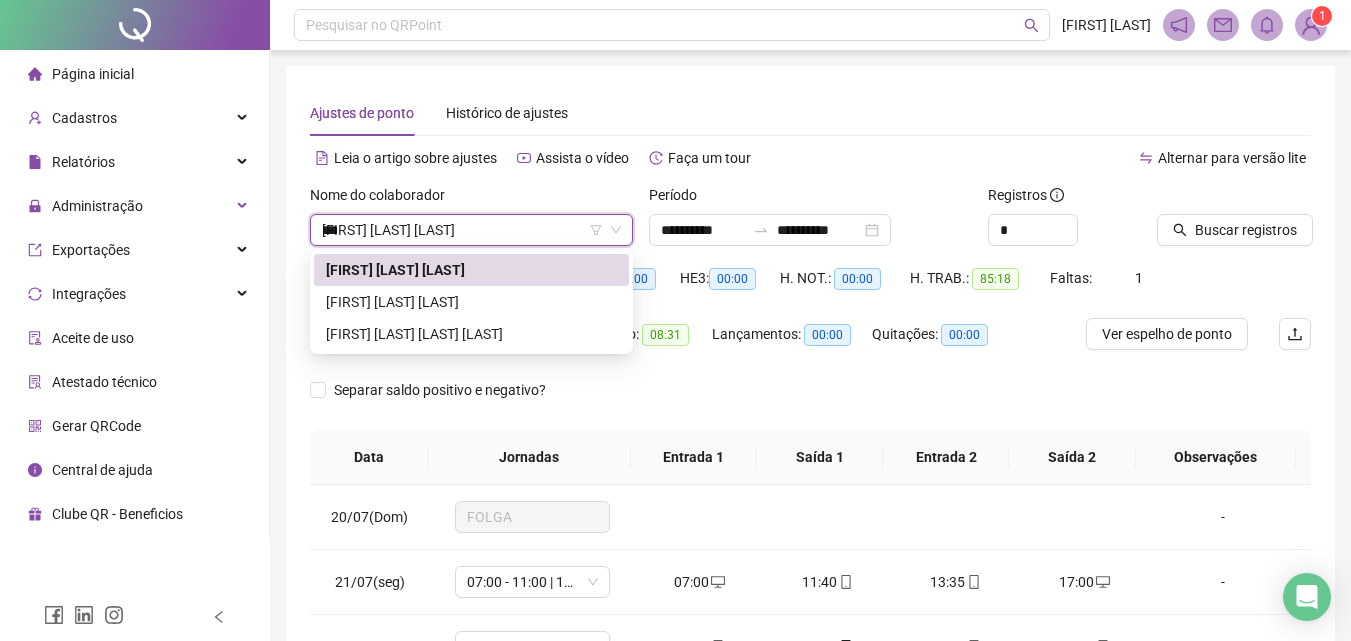 type 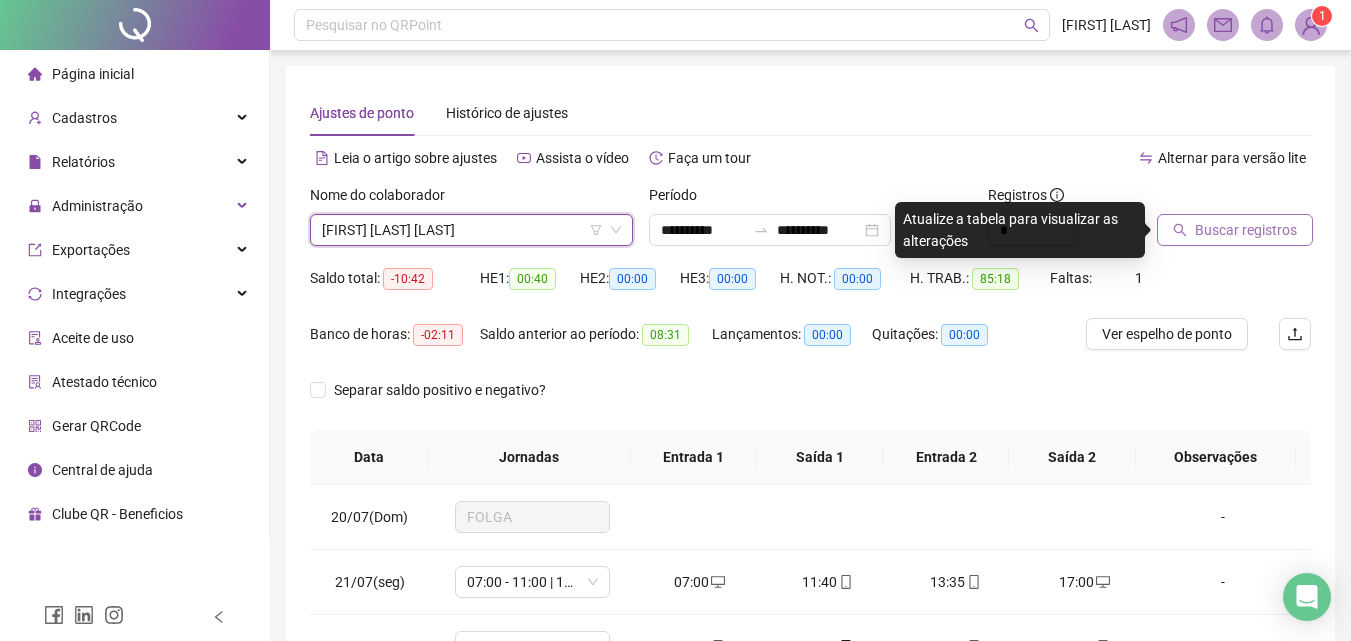 click on "Buscar registros" at bounding box center (1246, 230) 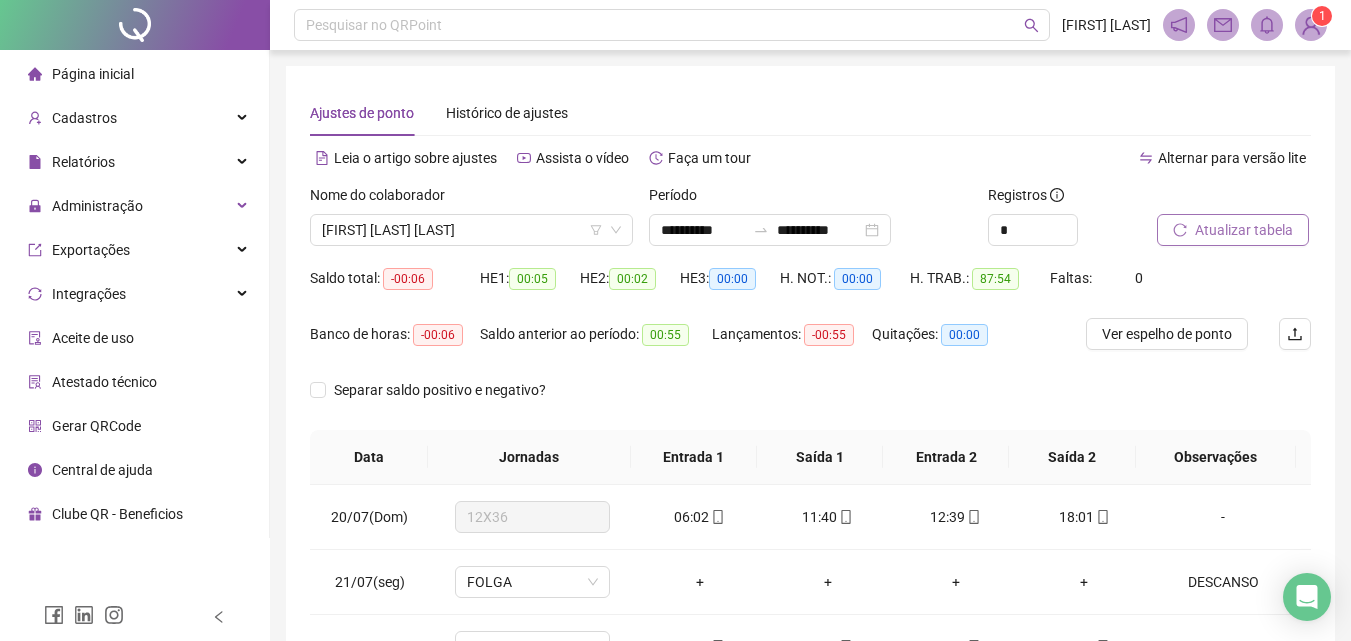 scroll, scrollTop: 381, scrollLeft: 0, axis: vertical 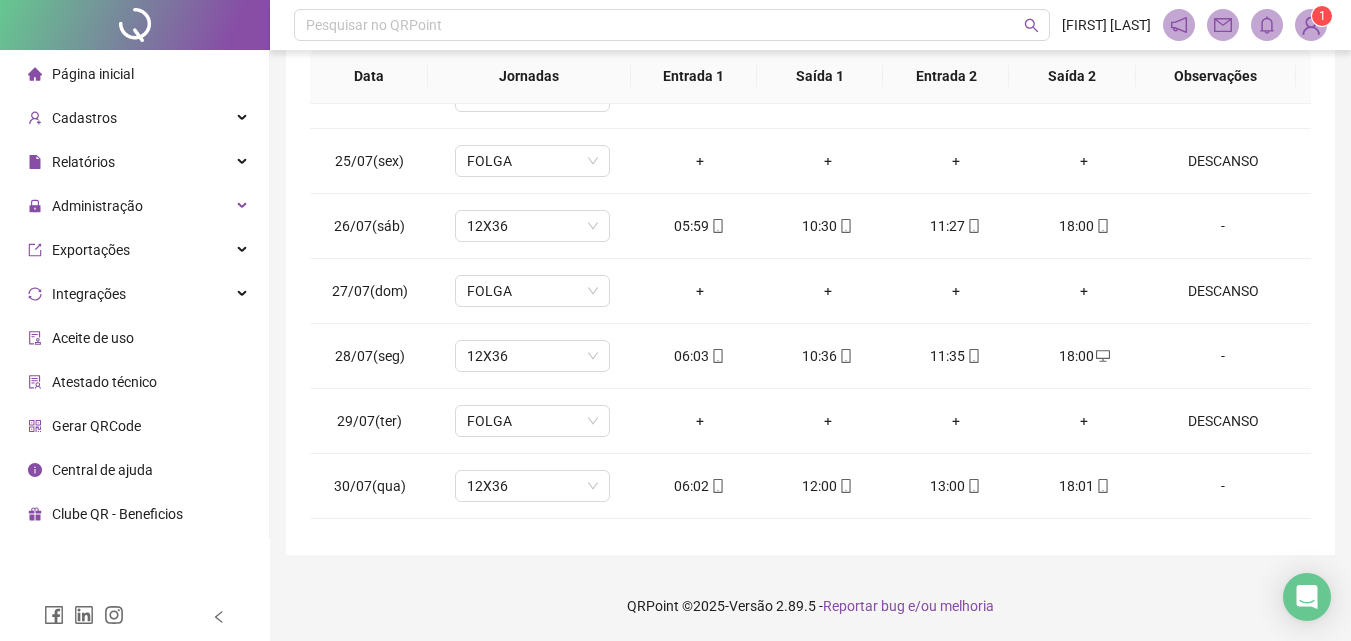 click on "QRPoint © 2025  -  Versão   2.89.5   -  Reportar bug e/ou melhoria" at bounding box center (810, 606) 